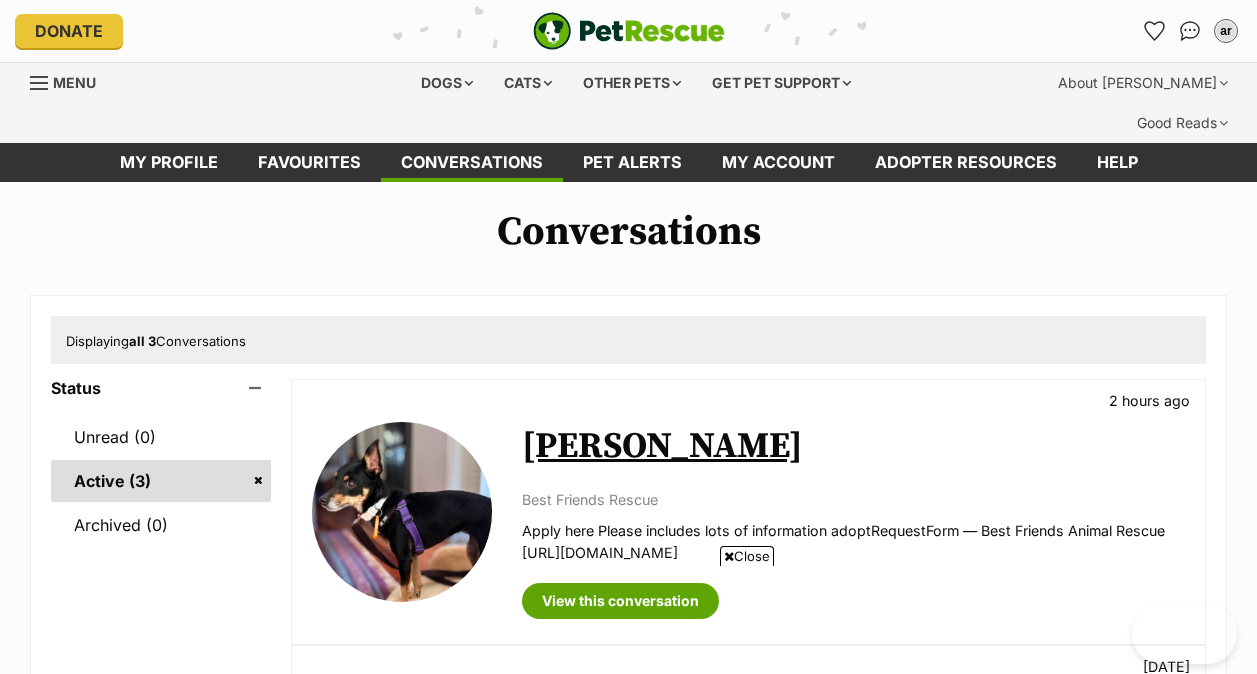 scroll, scrollTop: 192, scrollLeft: 0, axis: vertical 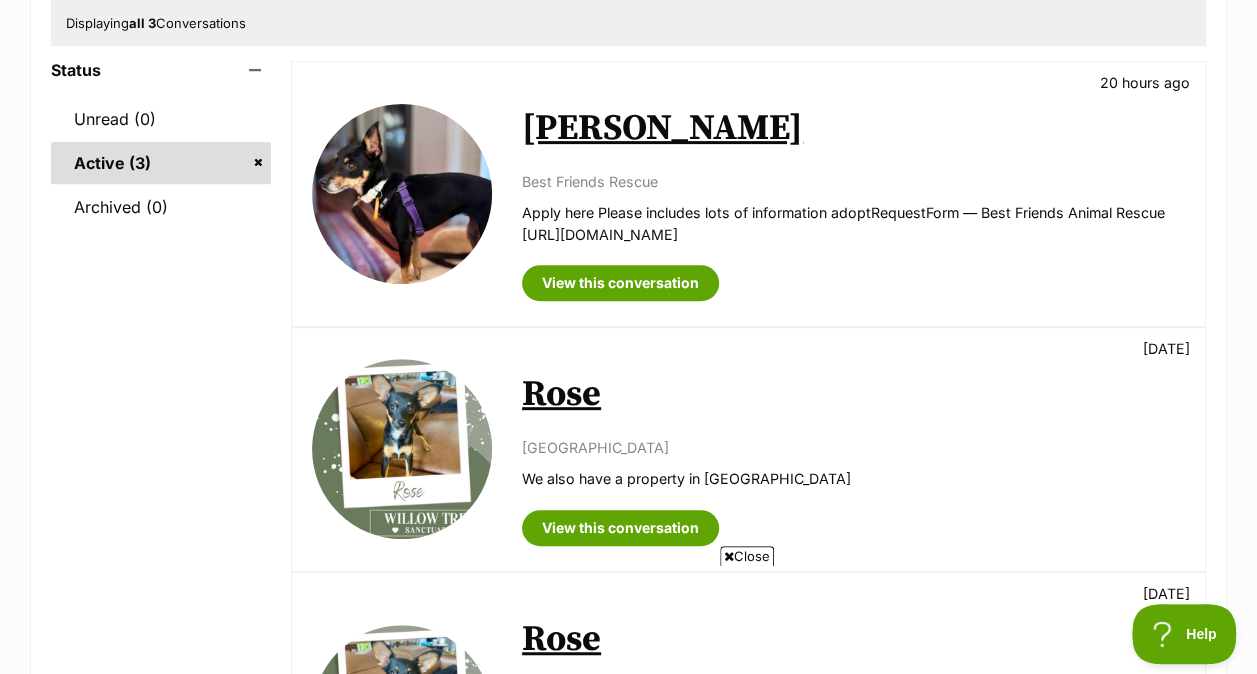 click on "Rose" at bounding box center (561, 394) 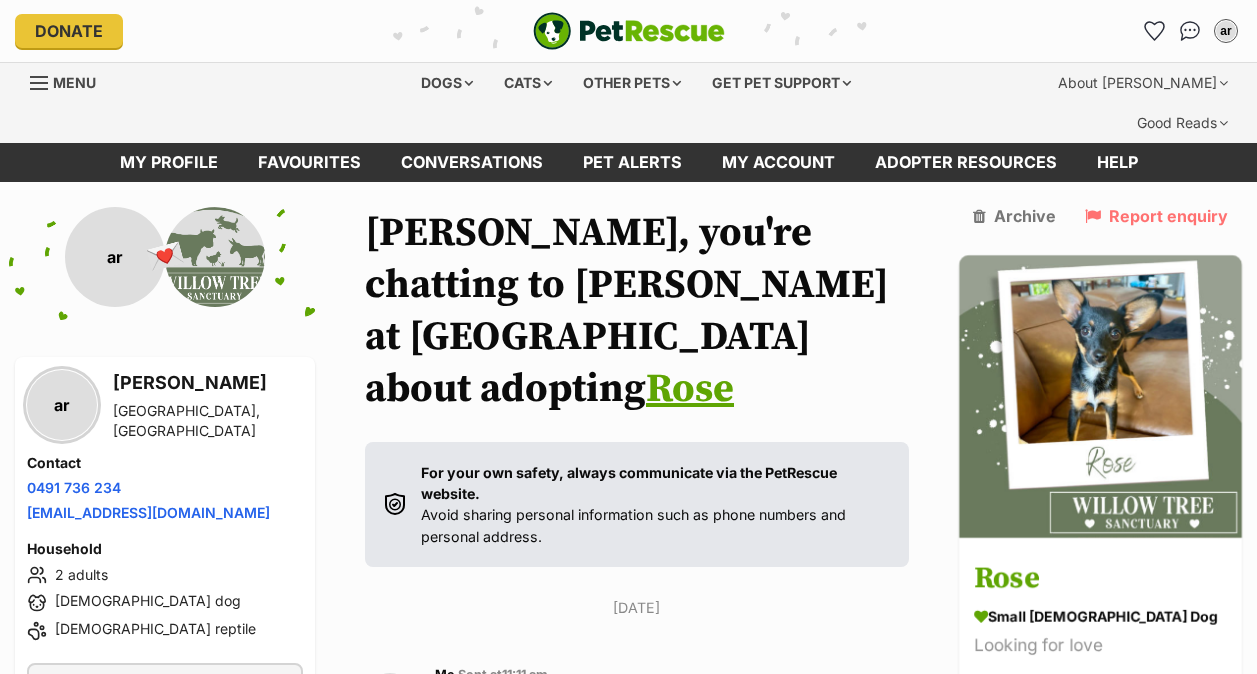 scroll, scrollTop: 0, scrollLeft: 0, axis: both 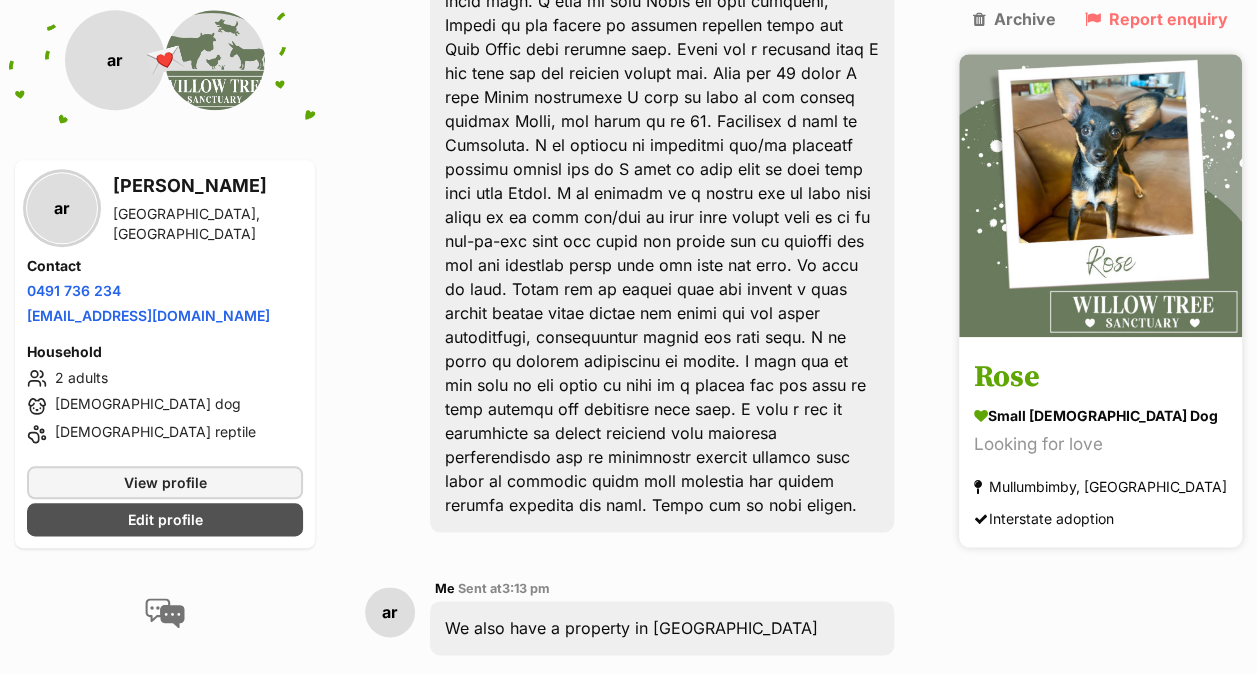click at bounding box center [1100, 195] 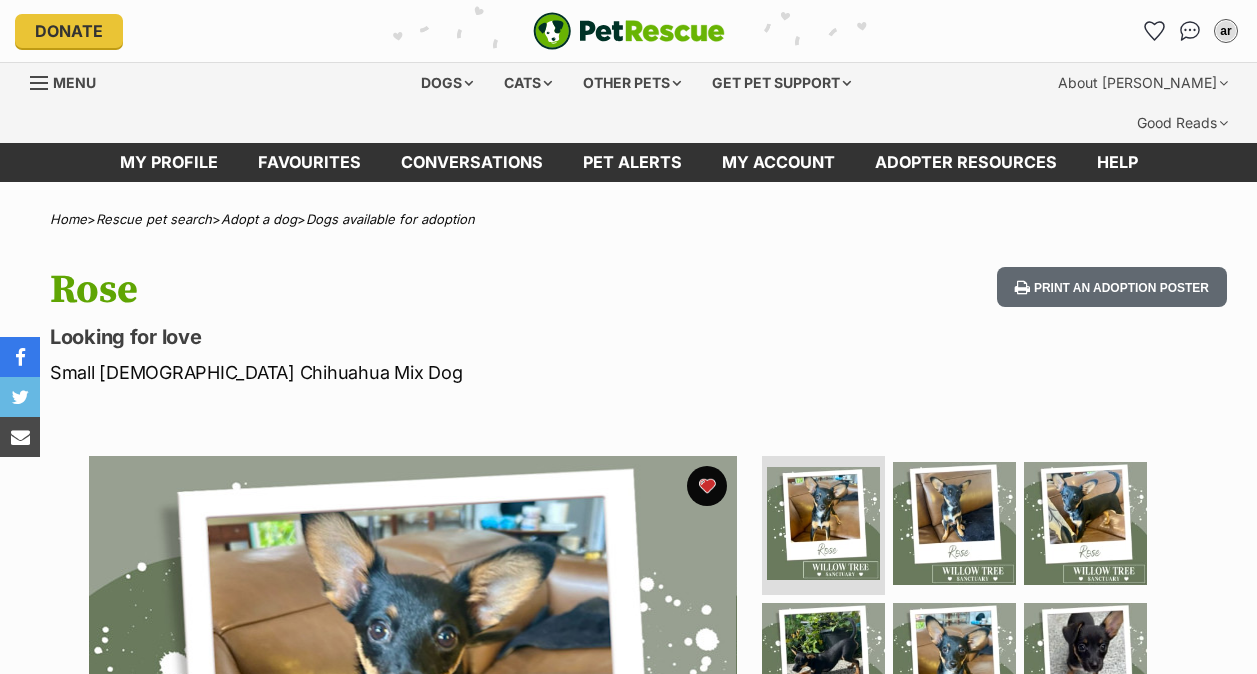scroll, scrollTop: 0, scrollLeft: 0, axis: both 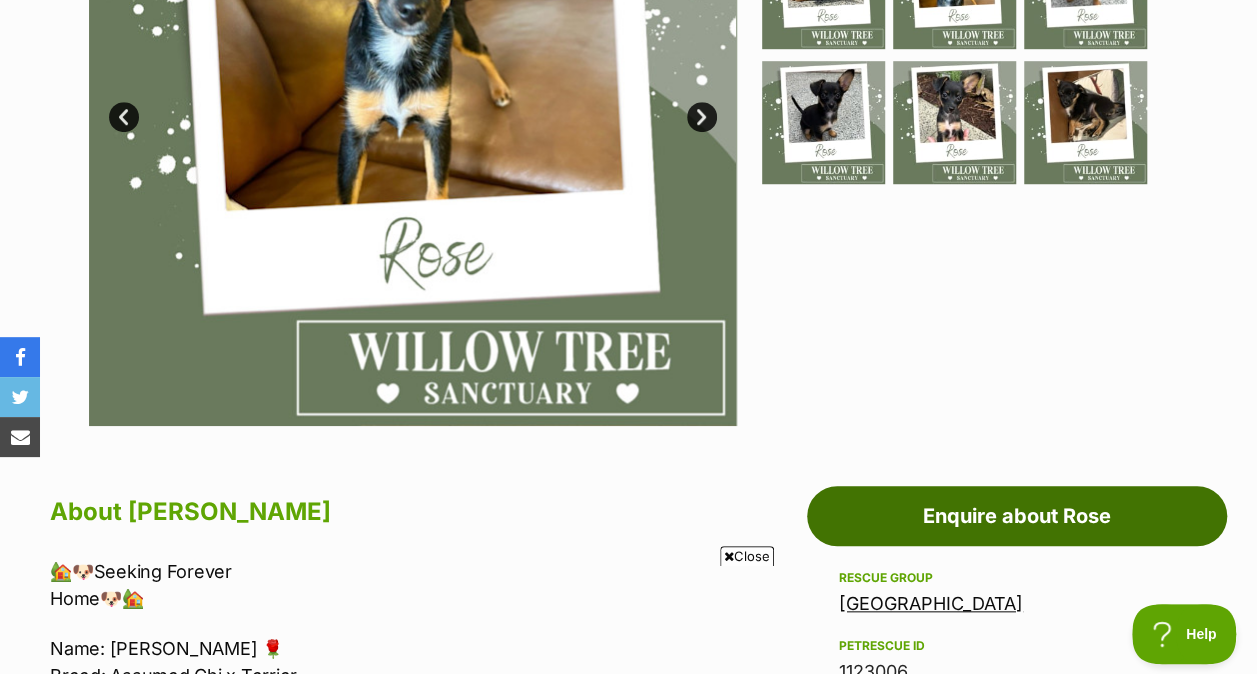 click on "Enquire about Rose" at bounding box center (1017, 516) 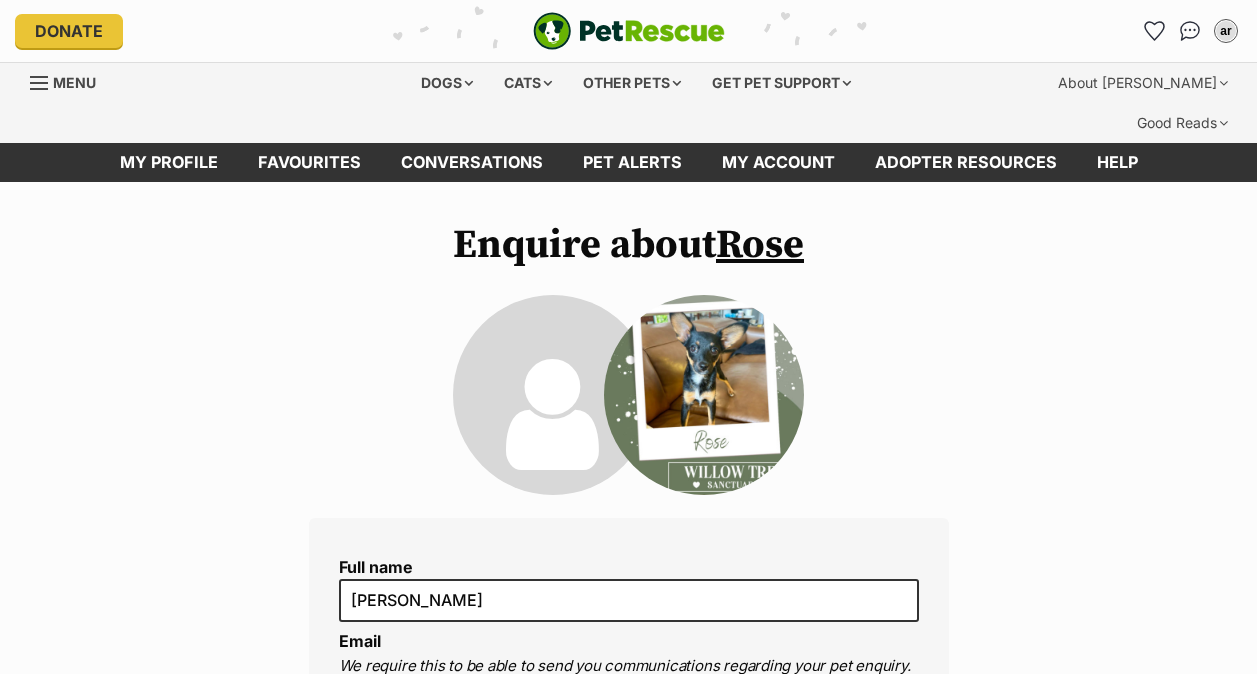 scroll, scrollTop: 0, scrollLeft: 0, axis: both 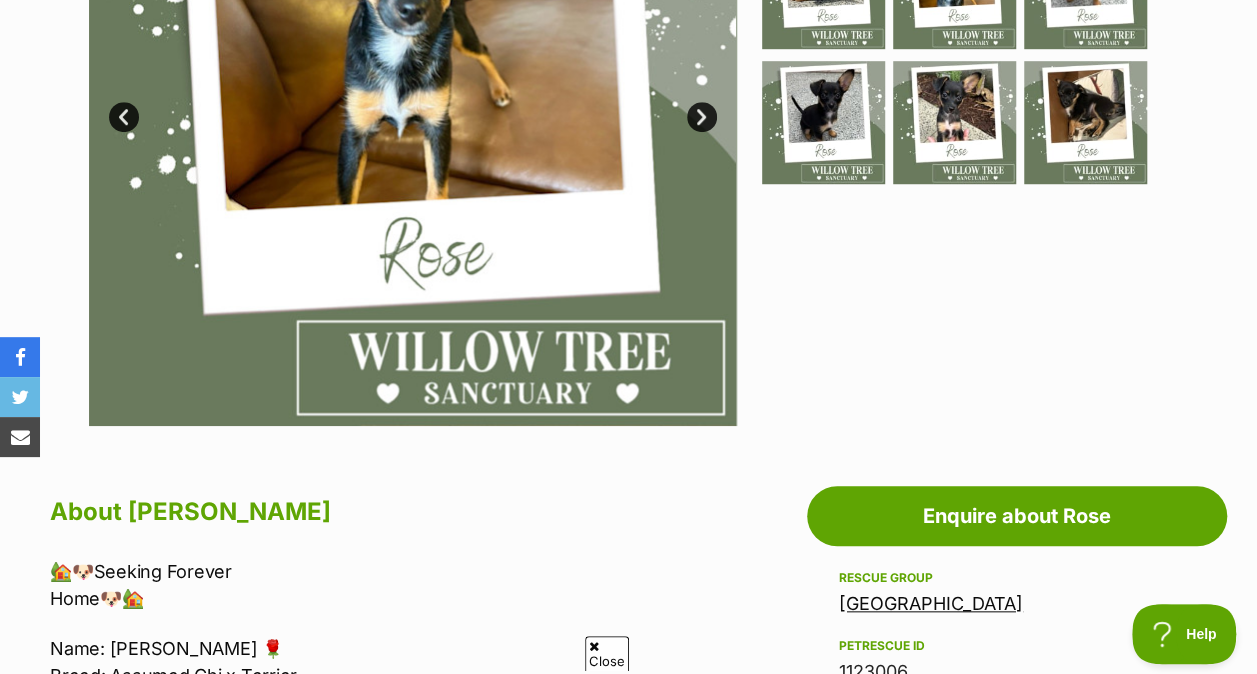 click at bounding box center [413, 102] 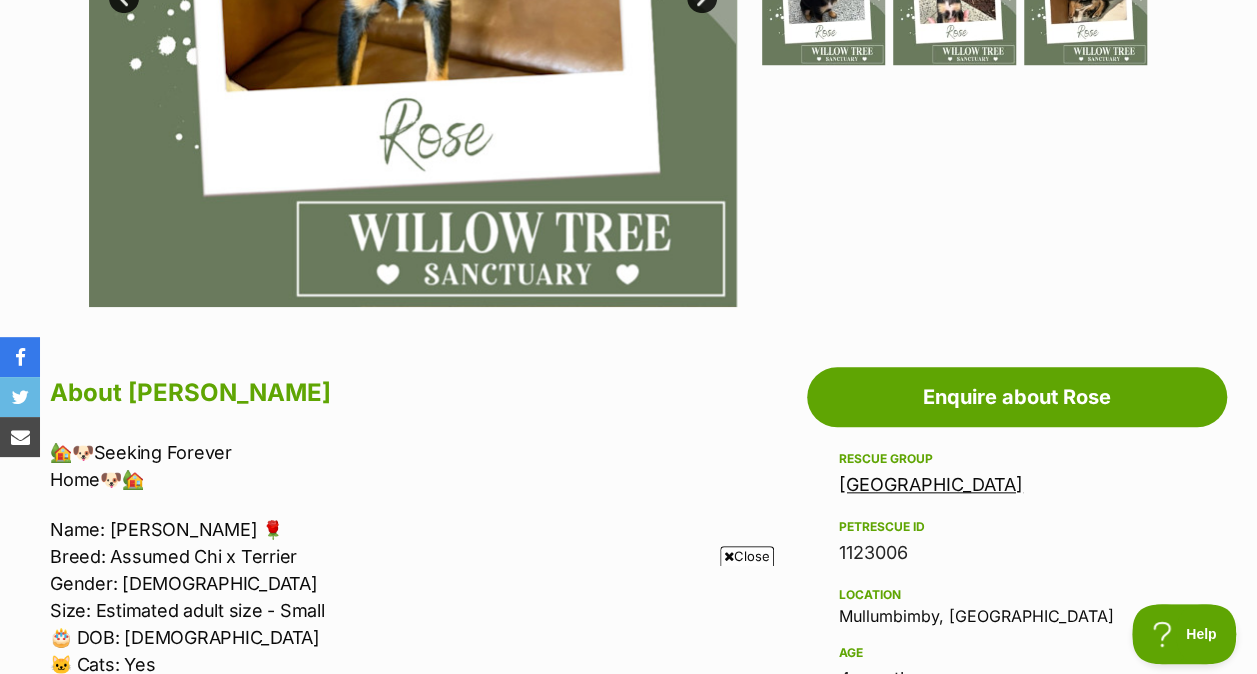 scroll, scrollTop: 789, scrollLeft: 0, axis: vertical 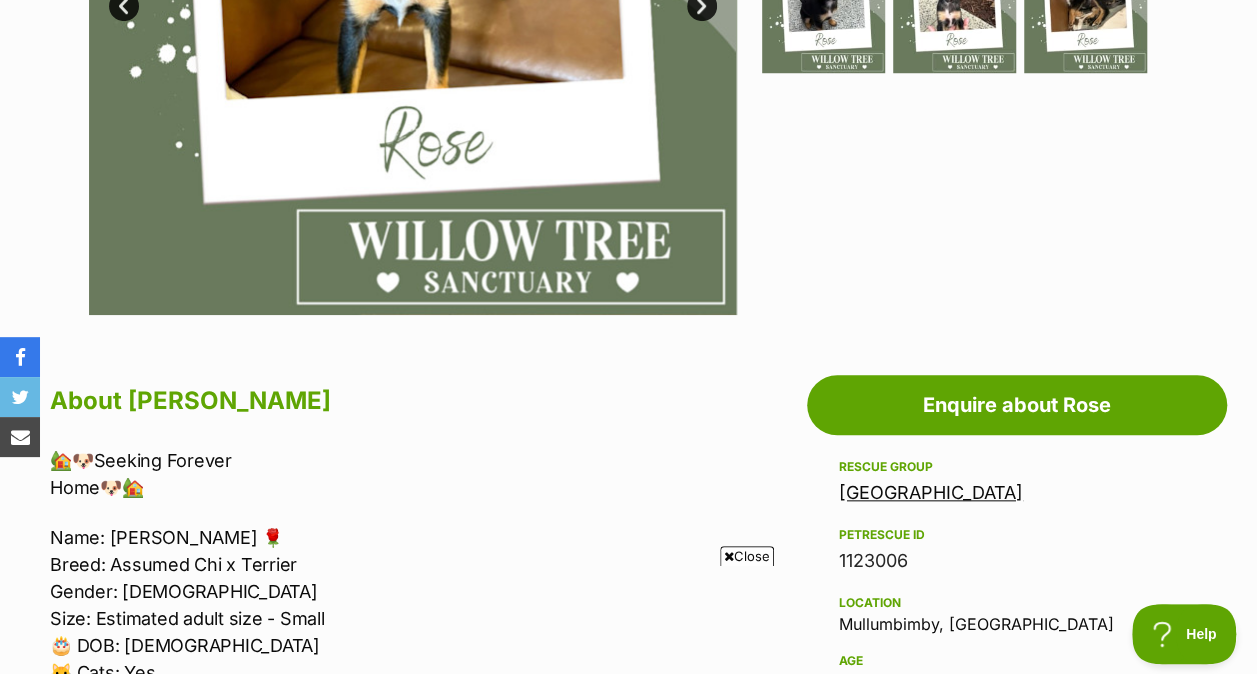click on "Home
>
Rescue pet search
>
Adopt a dog
>
Dogs available for adoption
Rose
Looking for love
Small Female Chihuahua Mix Dog
Print an adoption poster
Available
1
of 9 images
1
of 9 images
1
of 9 images
1
of 9 images
1
of 9 images
1
of 9 images
1
of 9 images
1
of 9 images
1
of 9 images
Next Prev 1 2 3 4 5 6 7 8 9
Advertisement
Adoption information
I've been adopted!
This pet is no longer available
On Hold
Enquire about Rose
Find available pets like this!
Rescue group
Willow Tree Sanctuary
PetRescue ID
1123006
Location
Mullumbimby, NSW
Age
4 months
Adoption fee
$1,500.00
." at bounding box center (628, 1125) 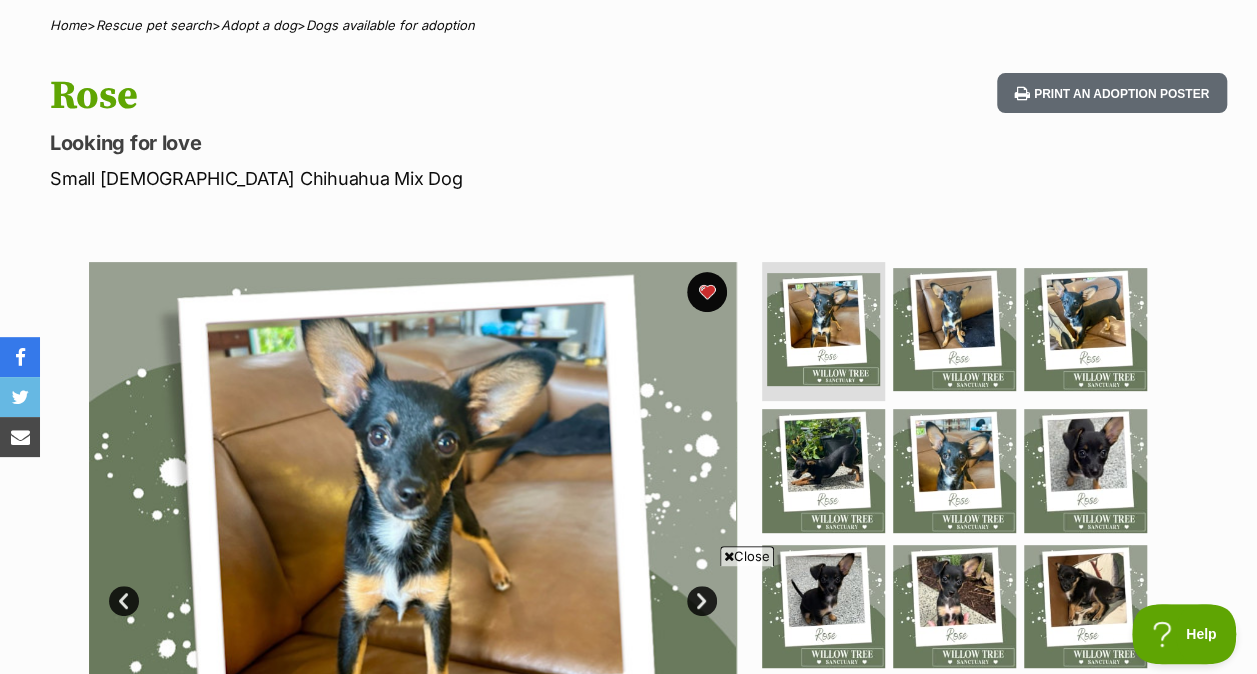 scroll, scrollTop: 0, scrollLeft: 0, axis: both 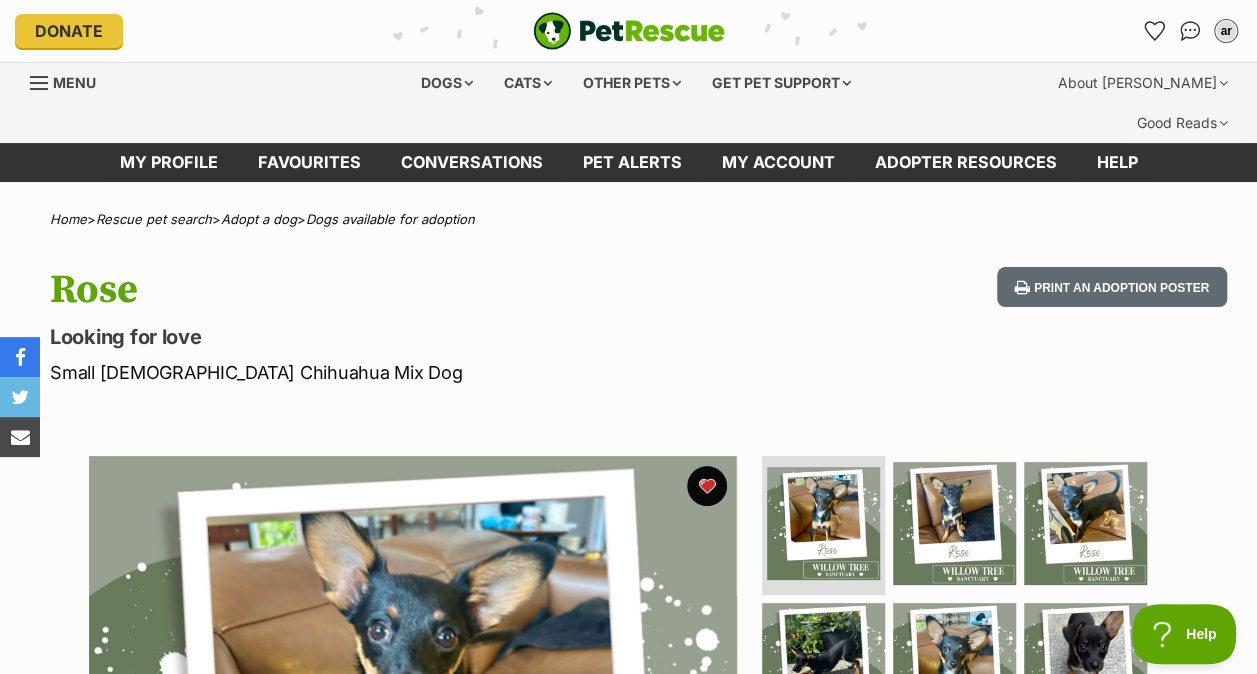 click at bounding box center (413, 780) 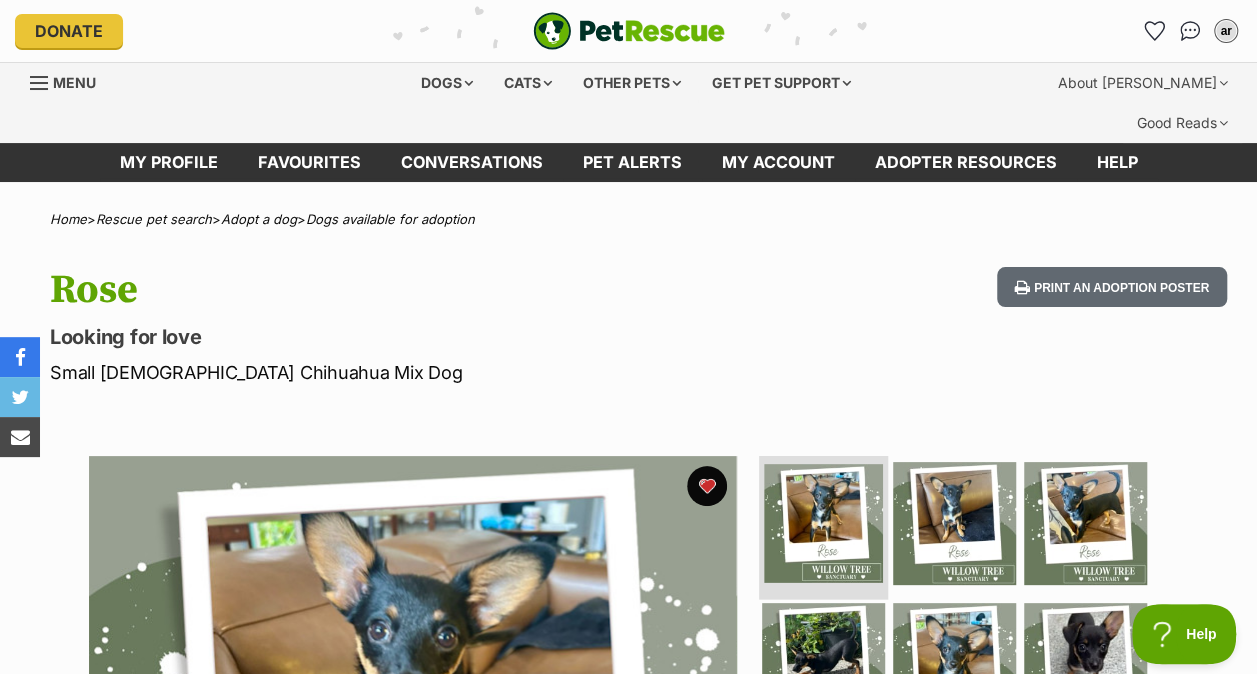 click at bounding box center [823, 523] 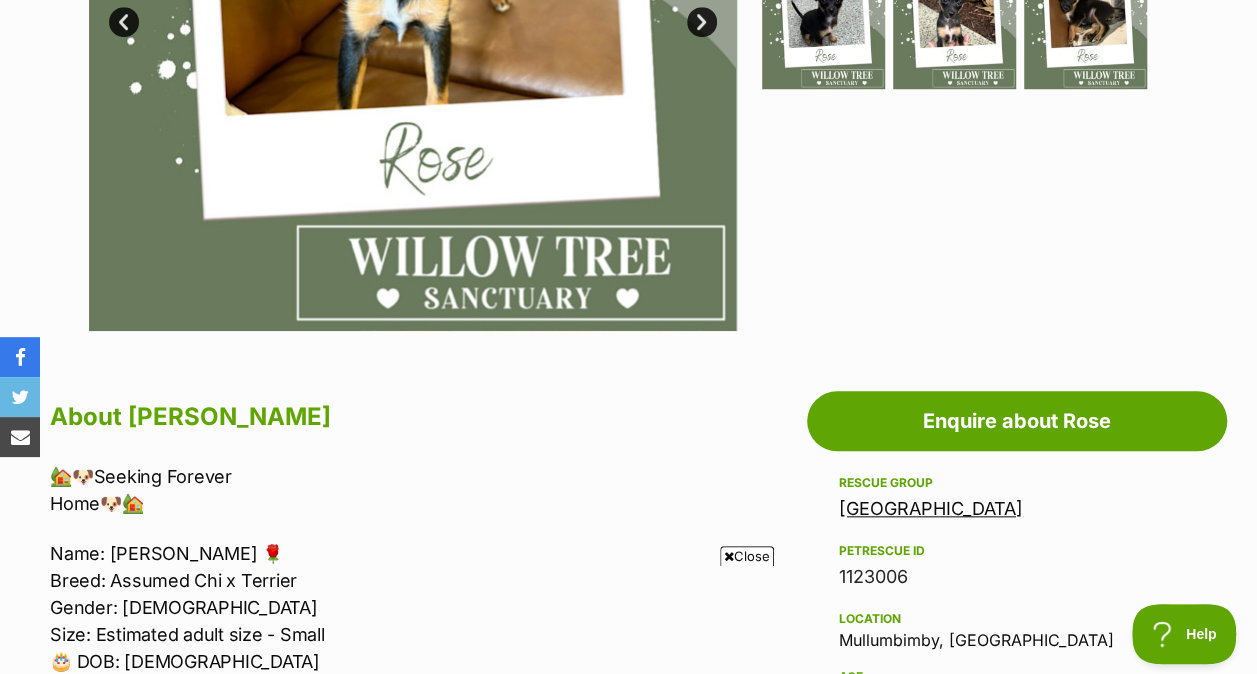 scroll, scrollTop: 774, scrollLeft: 0, axis: vertical 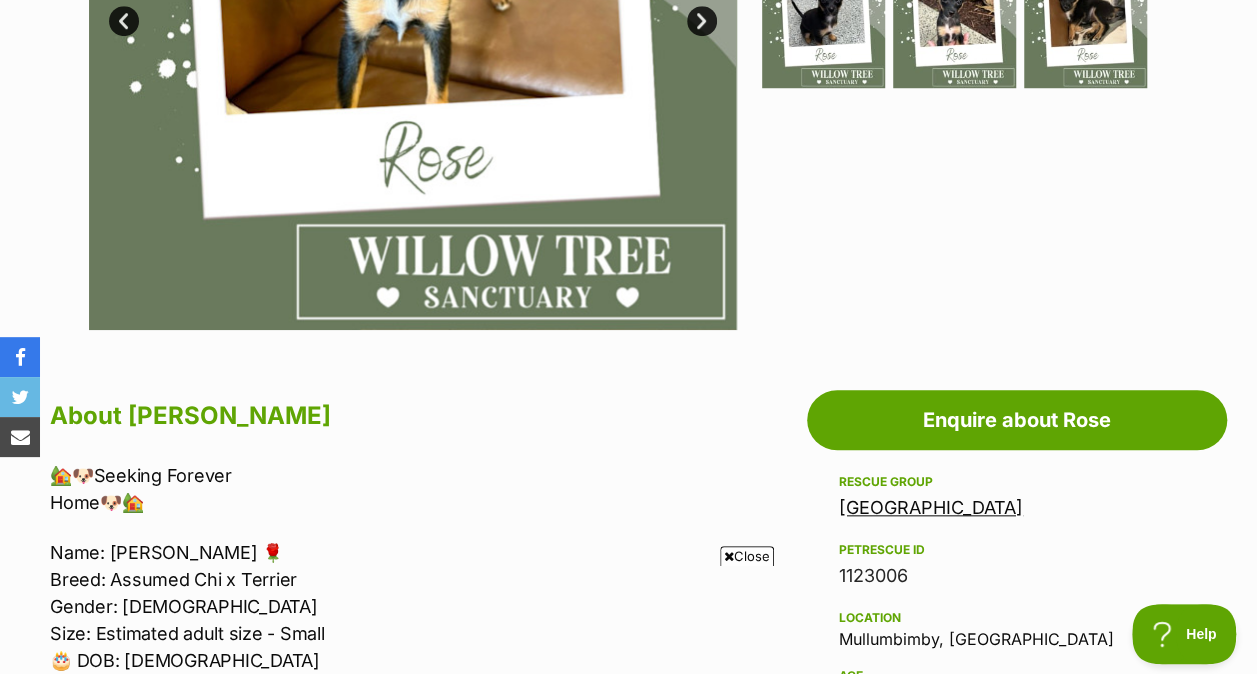 click on "Willow Tree Sanctuary" at bounding box center (931, 507) 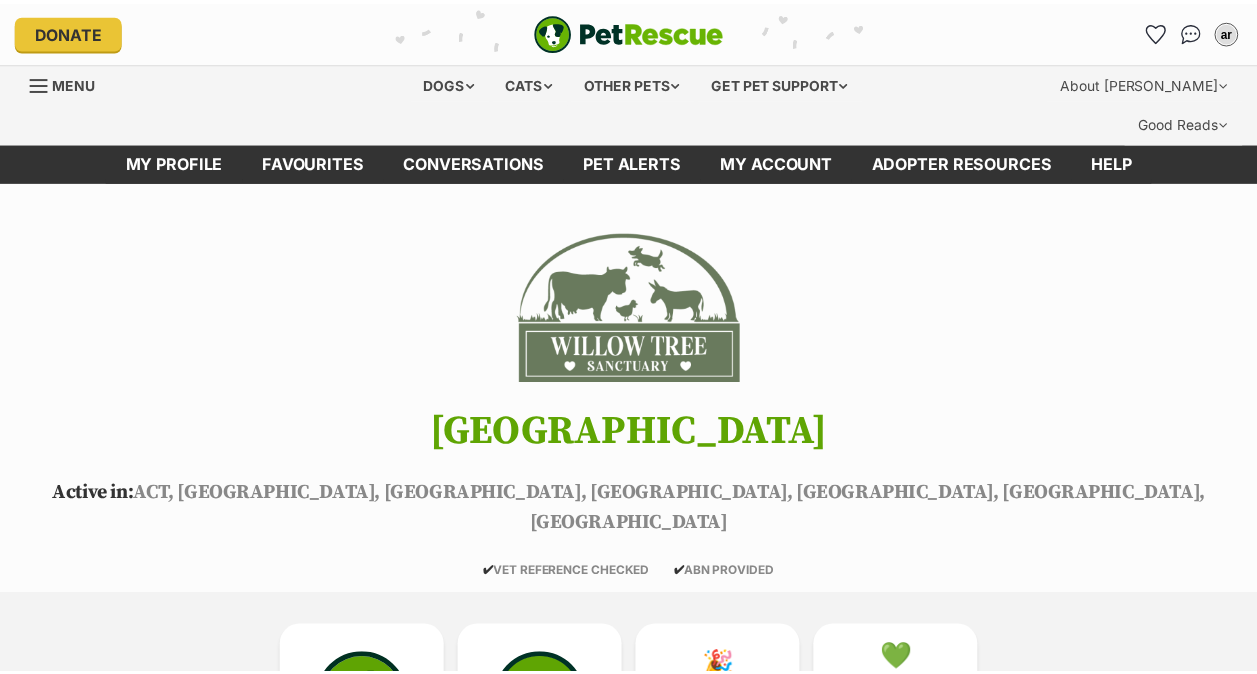 scroll, scrollTop: 0, scrollLeft: 0, axis: both 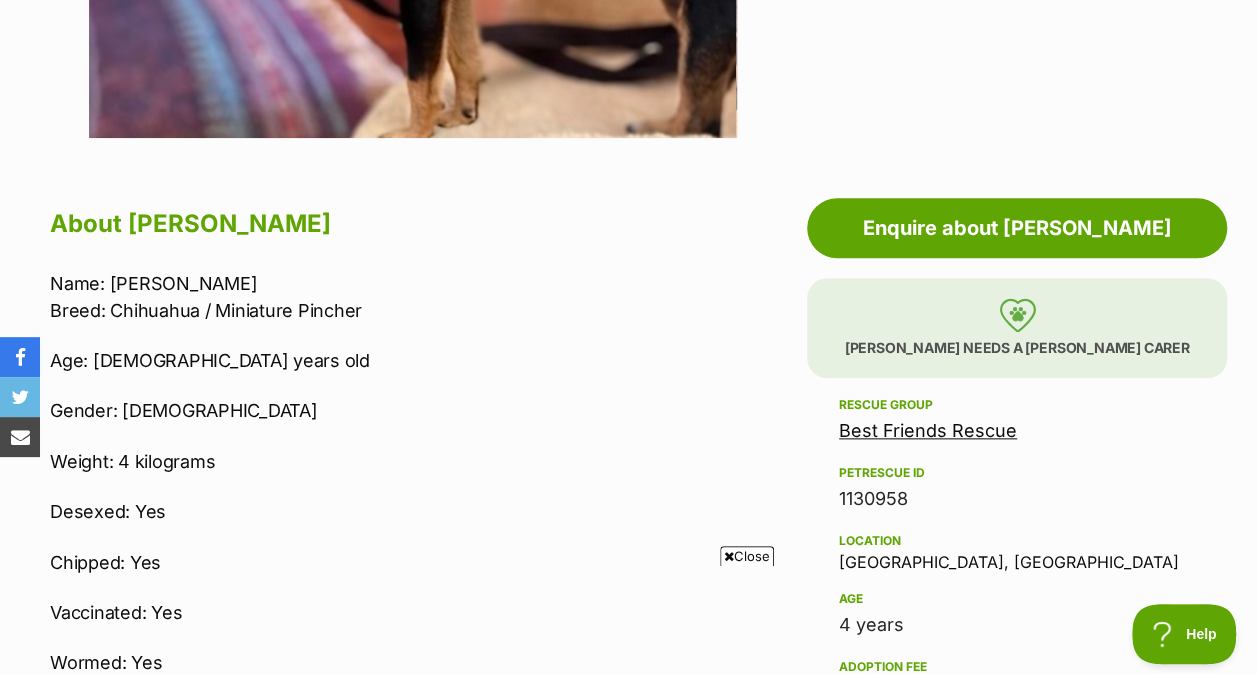 click on "Best Friends Rescue" at bounding box center [928, 430] 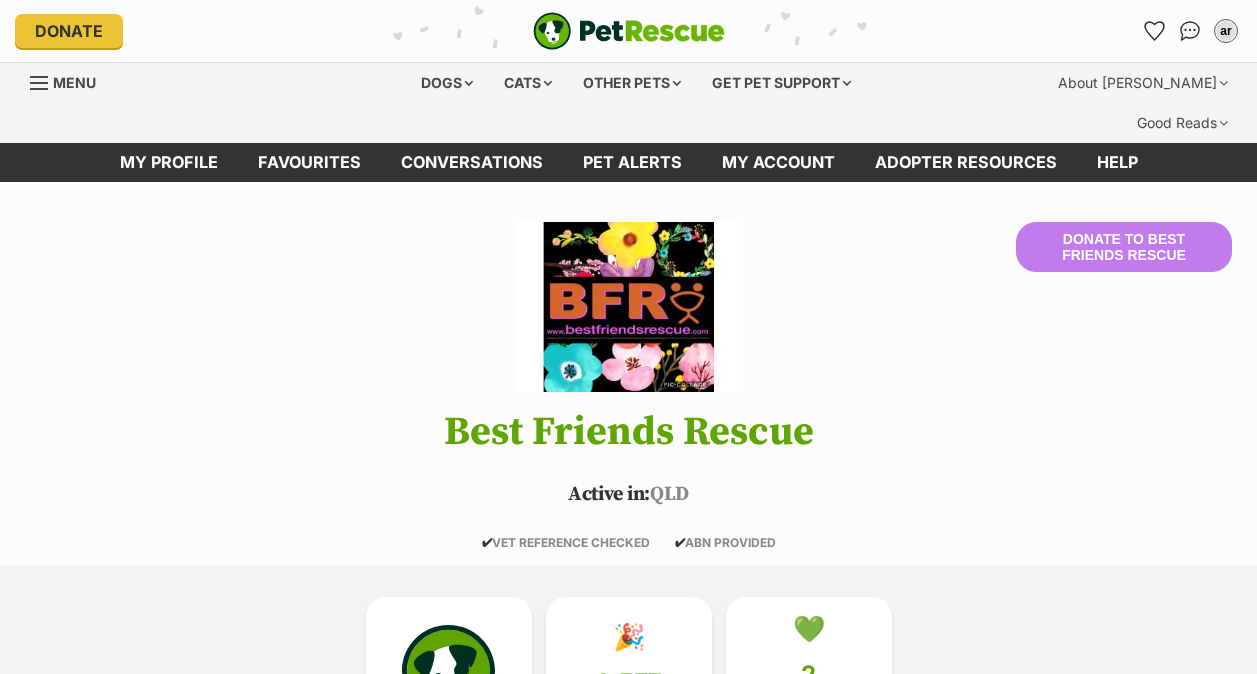 scroll, scrollTop: 0, scrollLeft: 0, axis: both 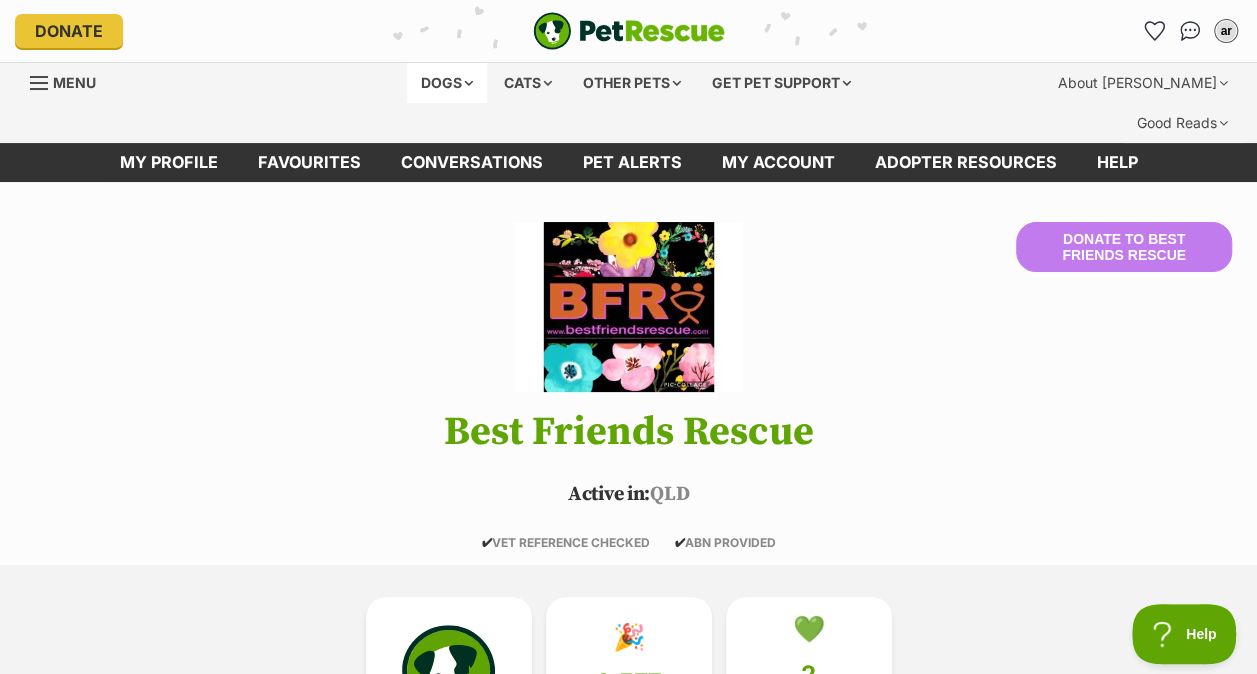 click on "Dogs" at bounding box center (447, 83) 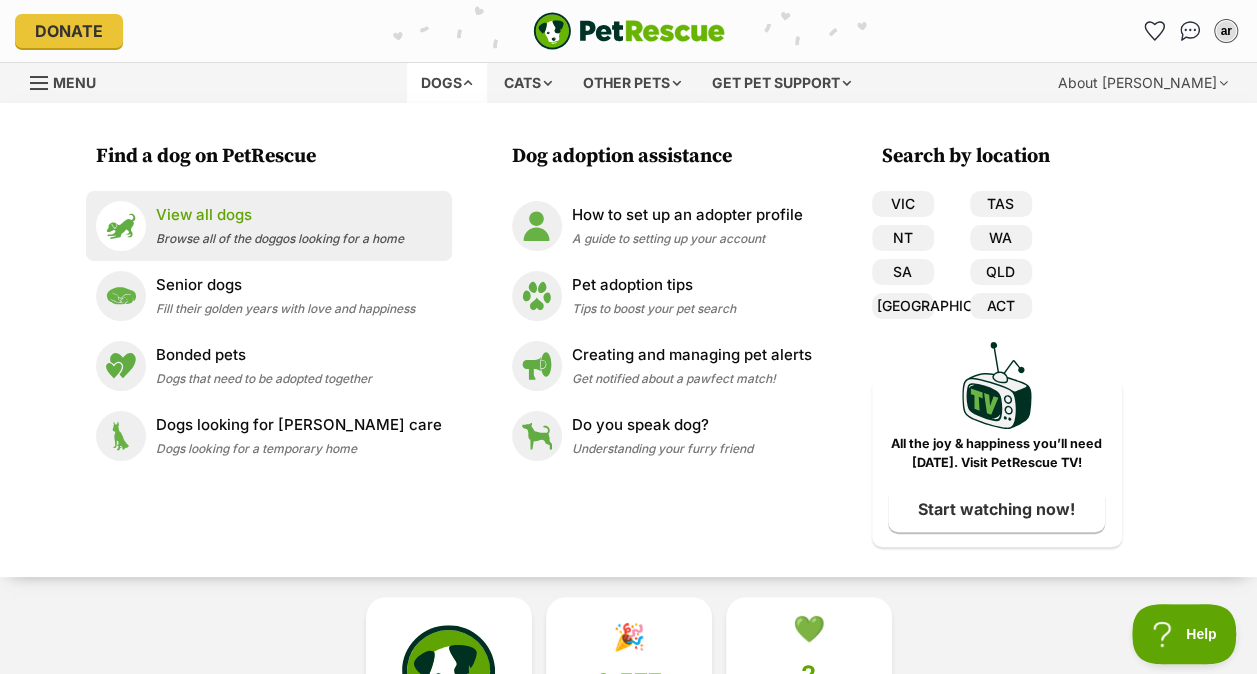 click on "View all dogs
Browse all of the doggos looking for a home" at bounding box center (280, 225) 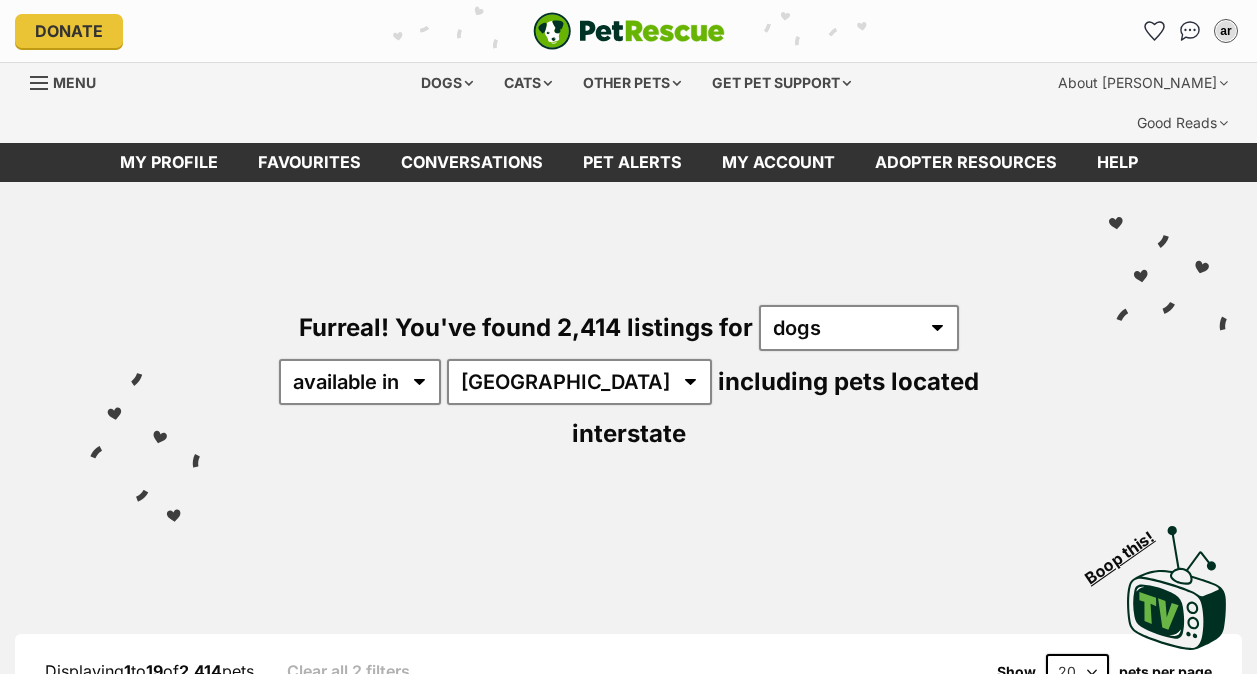 scroll, scrollTop: 0, scrollLeft: 0, axis: both 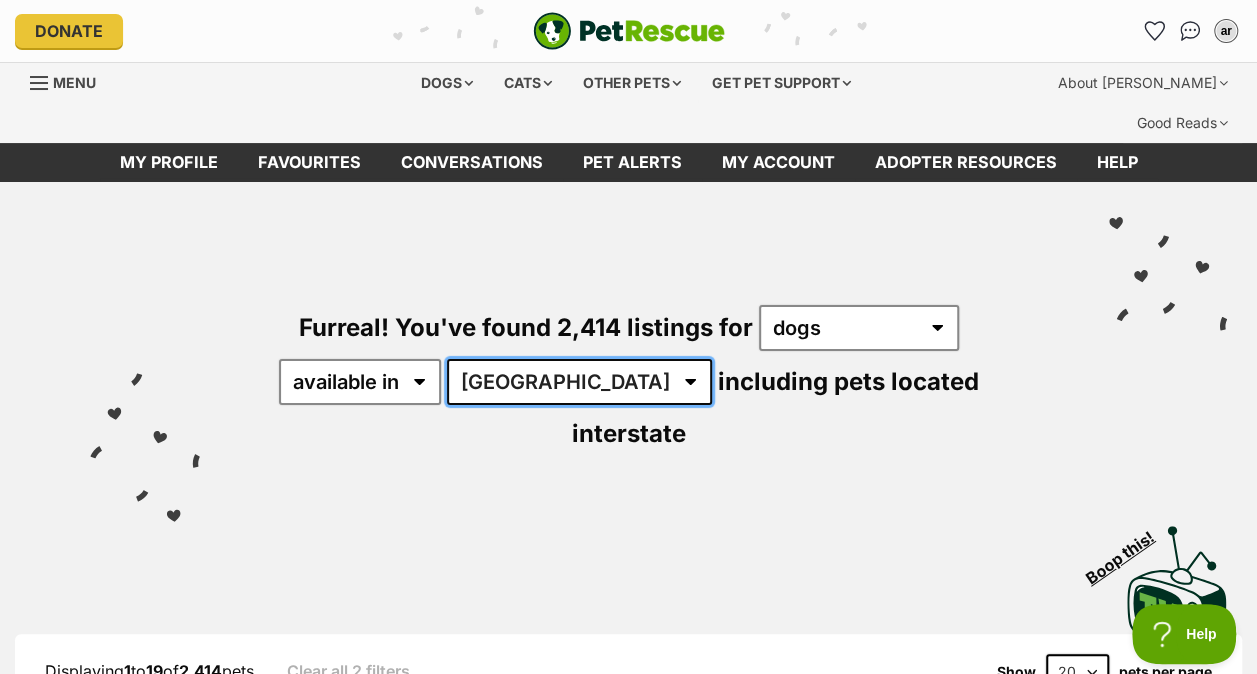 click on "Australia
ACT
NSW
NT
QLD
SA
TAS
VIC
WA" at bounding box center [579, 382] 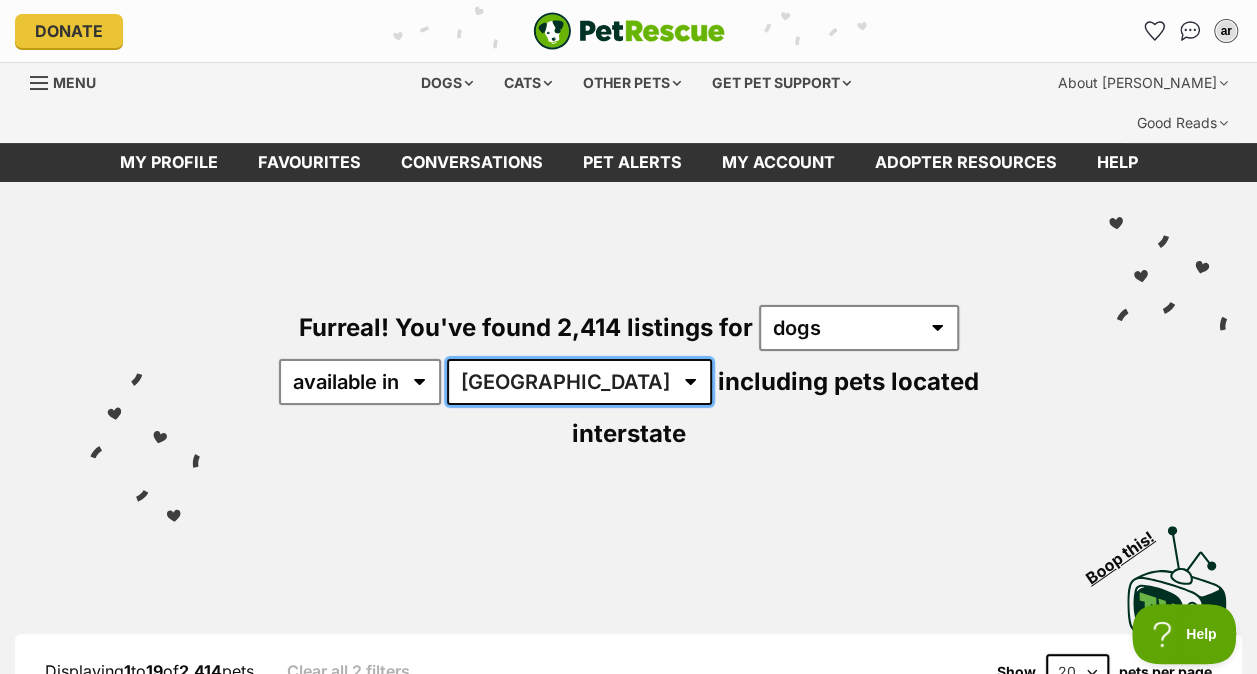 scroll, scrollTop: 0, scrollLeft: 0, axis: both 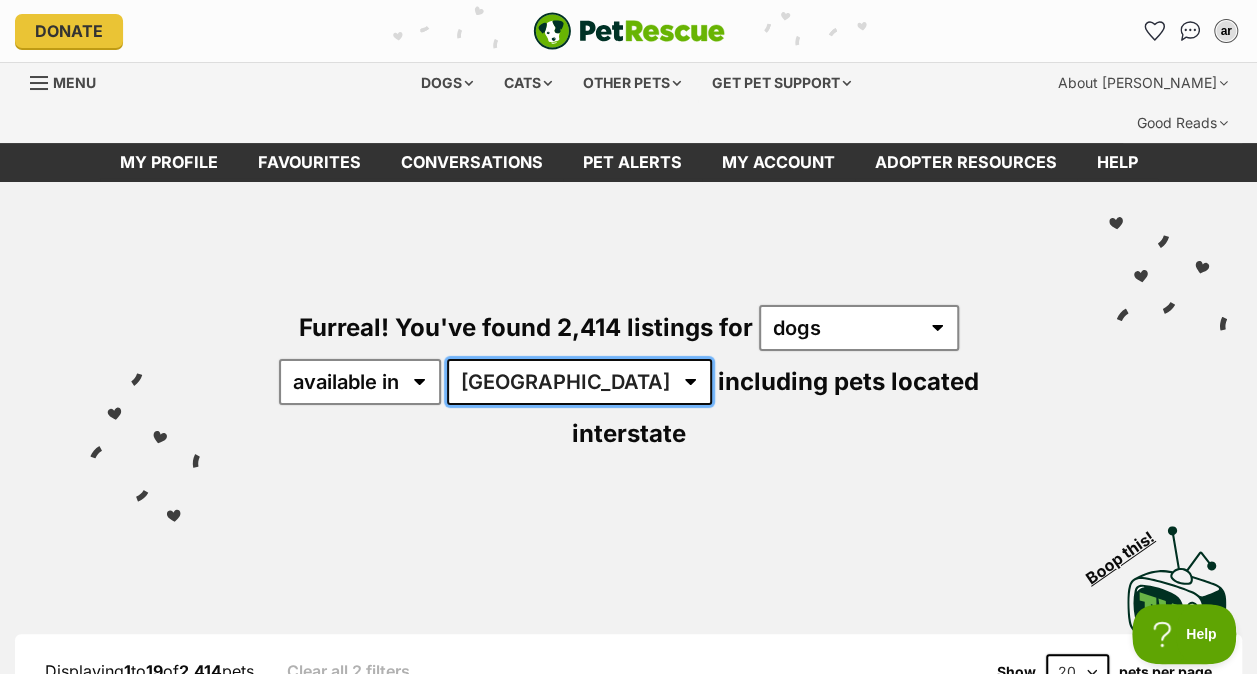 click on "Australia
ACT
NSW
NT
QLD
SA
TAS
VIC
WA" at bounding box center [579, 382] 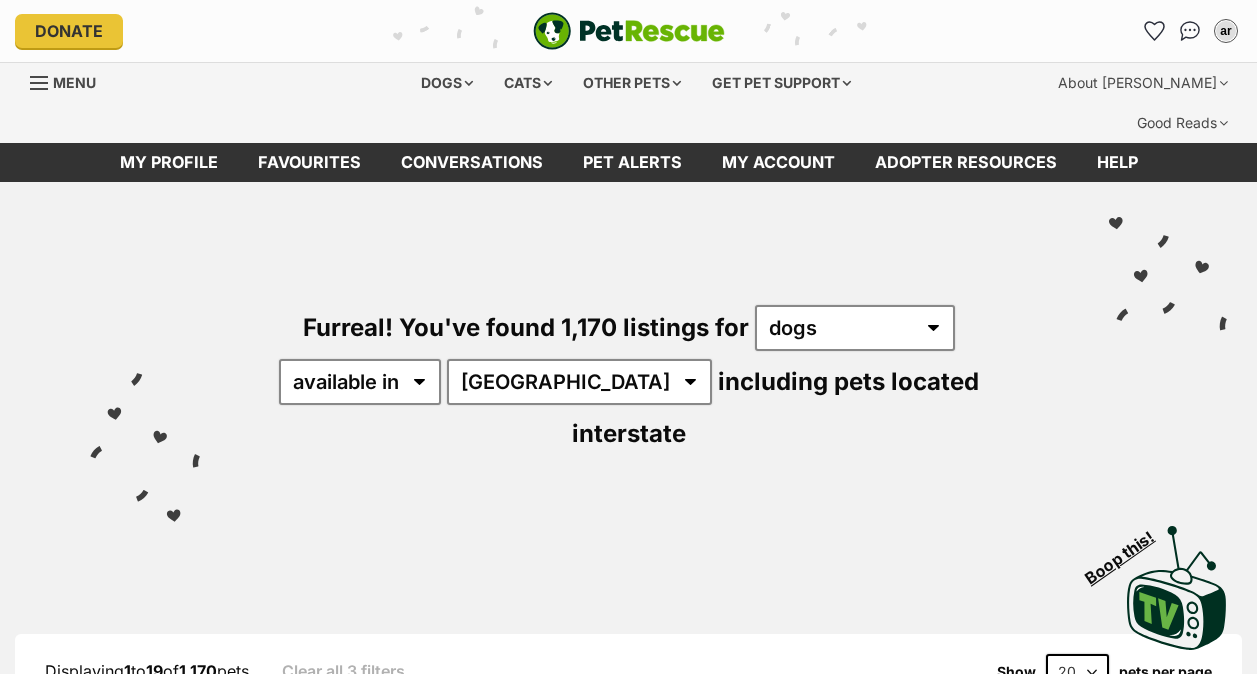 scroll, scrollTop: 0, scrollLeft: 0, axis: both 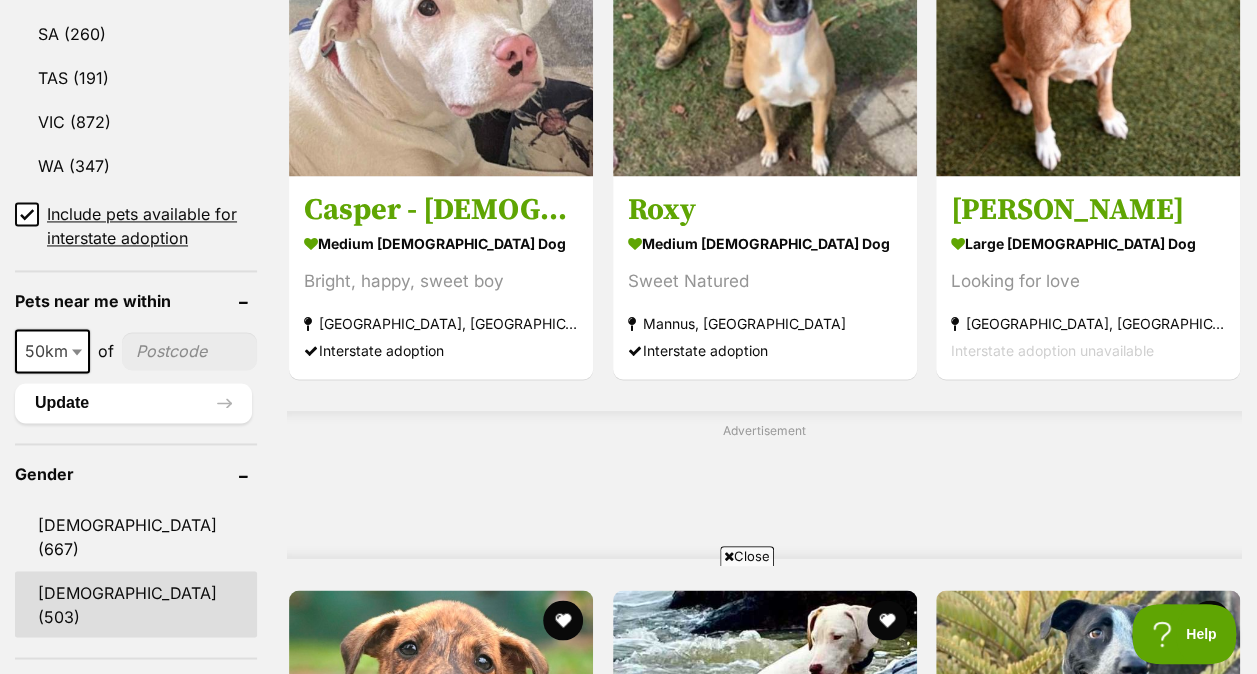 click on "Female (503)" at bounding box center [136, 604] 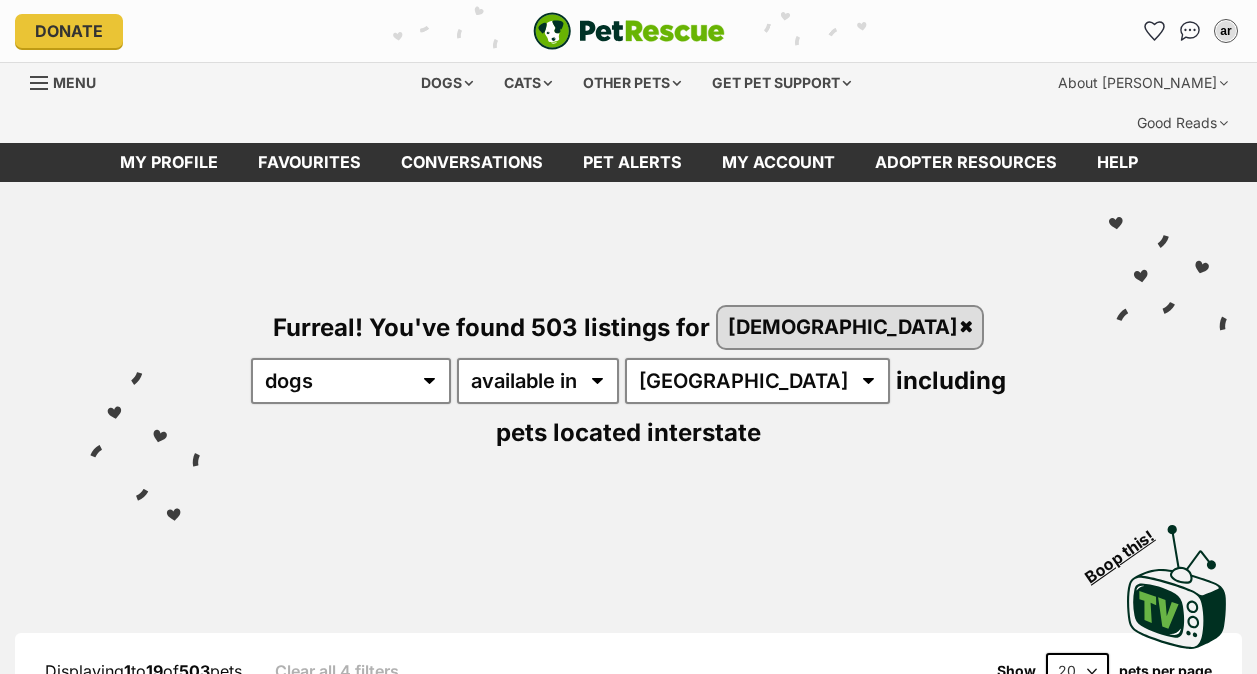 scroll, scrollTop: 0, scrollLeft: 0, axis: both 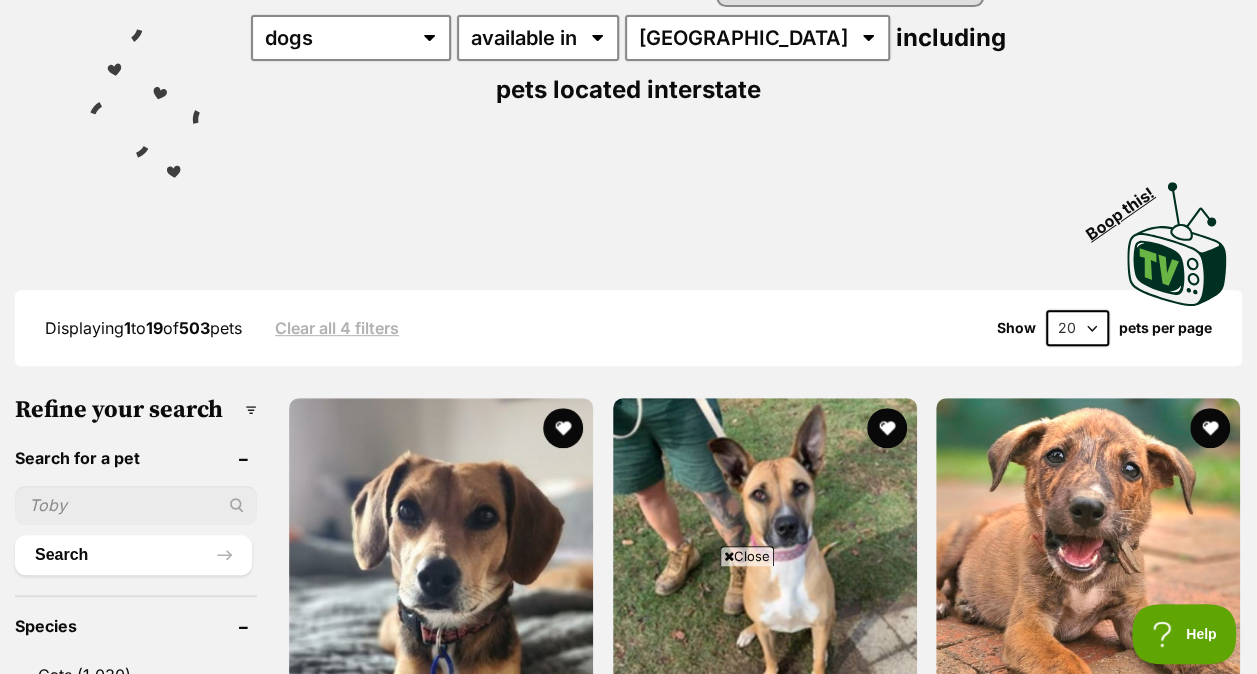 click at bounding box center (136, 505) 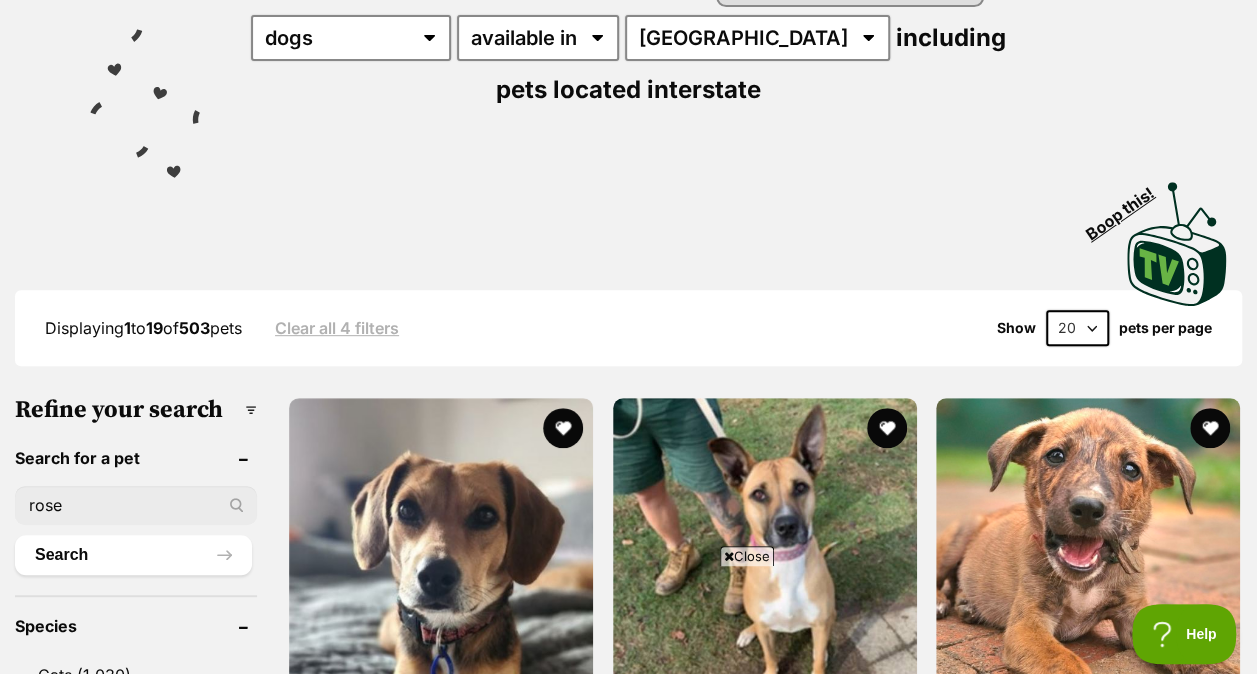 type on "rose" 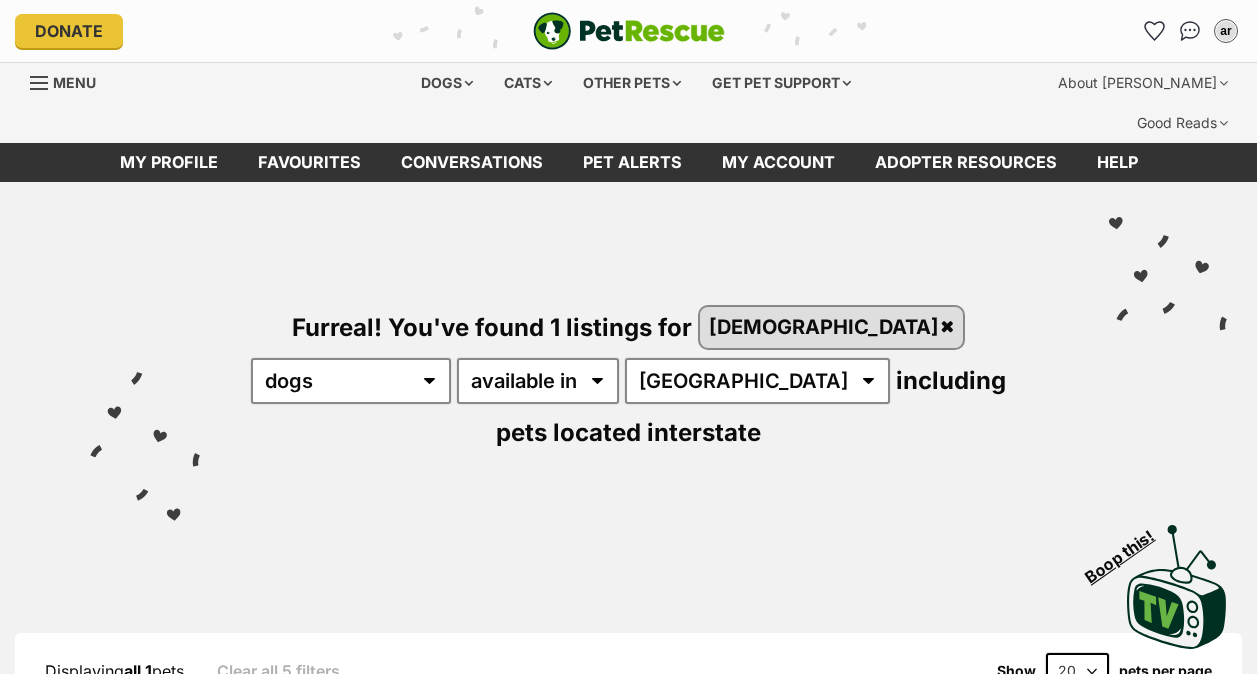 scroll, scrollTop: 0, scrollLeft: 0, axis: both 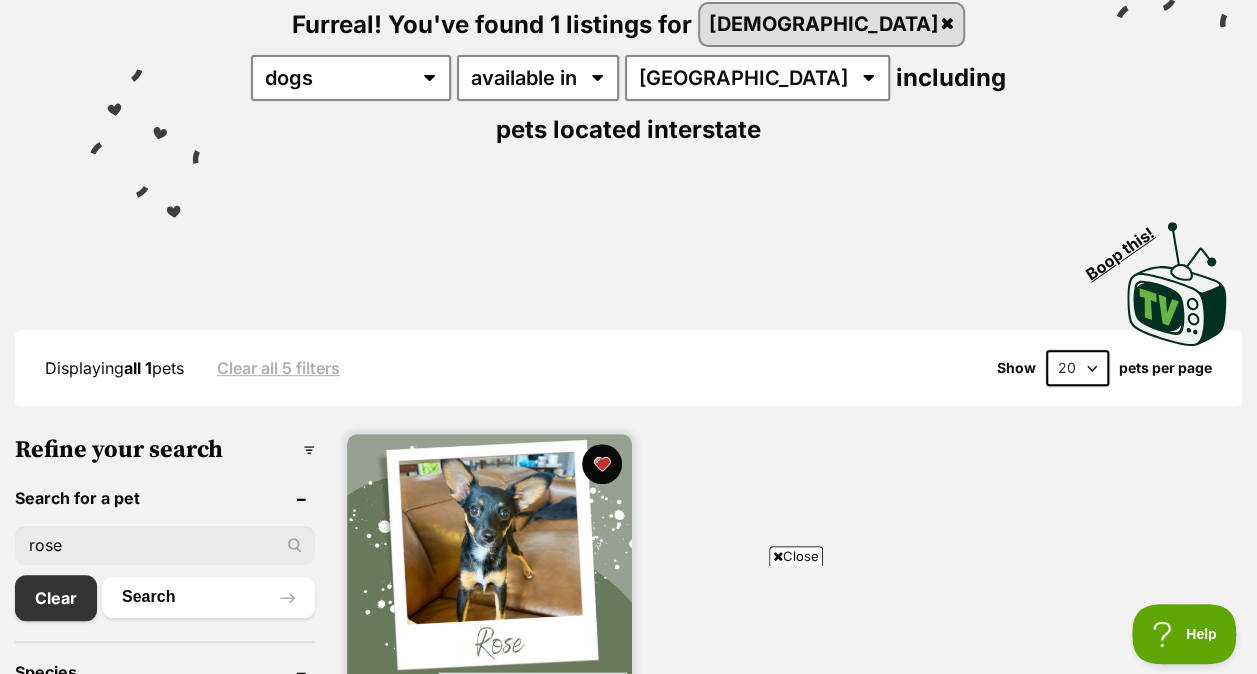 click at bounding box center [489, 576] 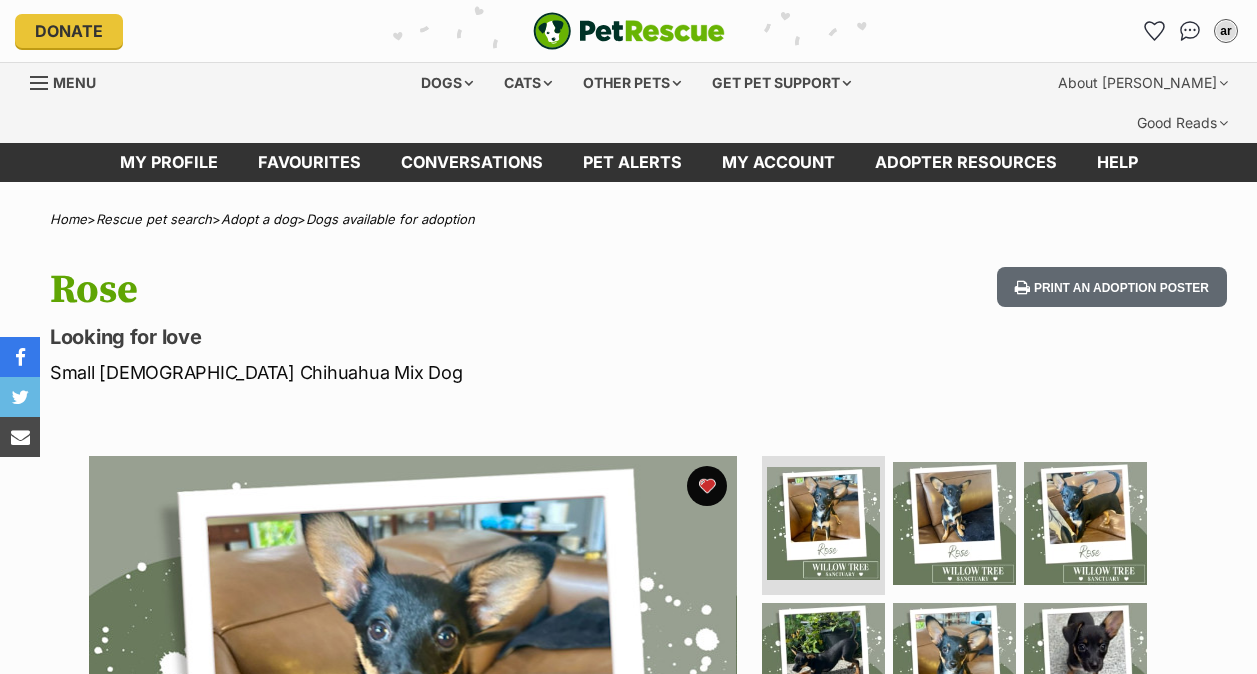 scroll, scrollTop: 0, scrollLeft: 0, axis: both 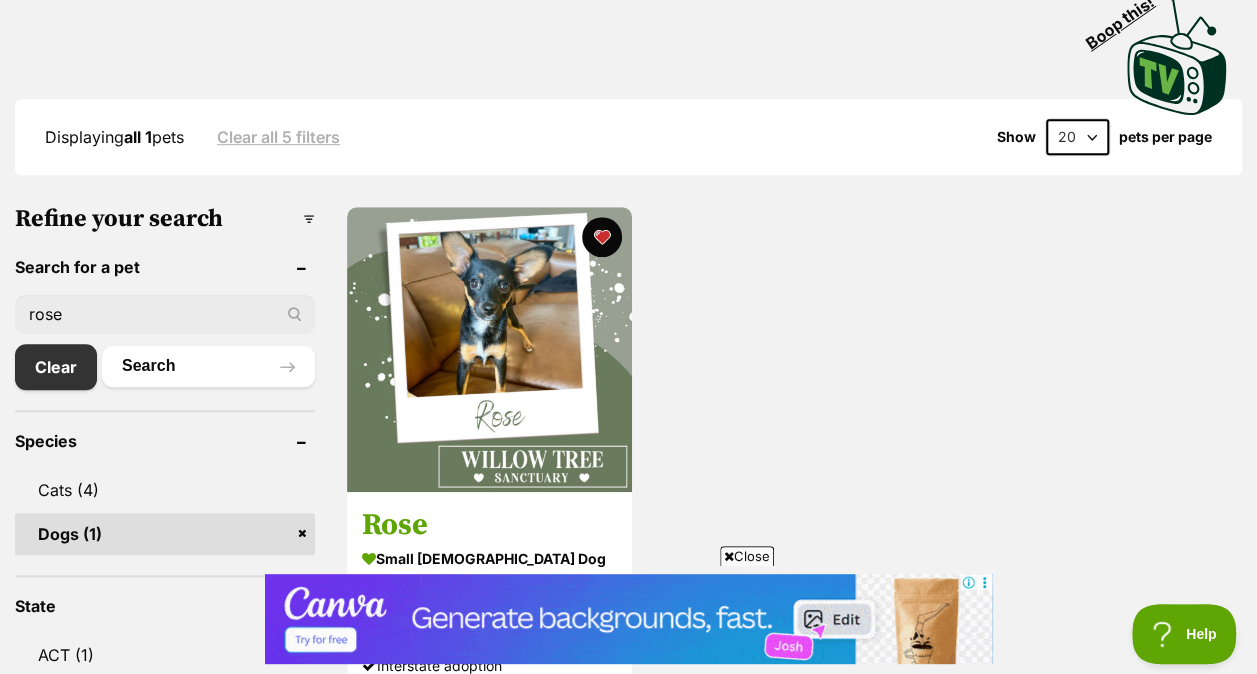 drag, startPoint x: 108, startPoint y: 233, endPoint x: 10, endPoint y: 221, distance: 98.731964 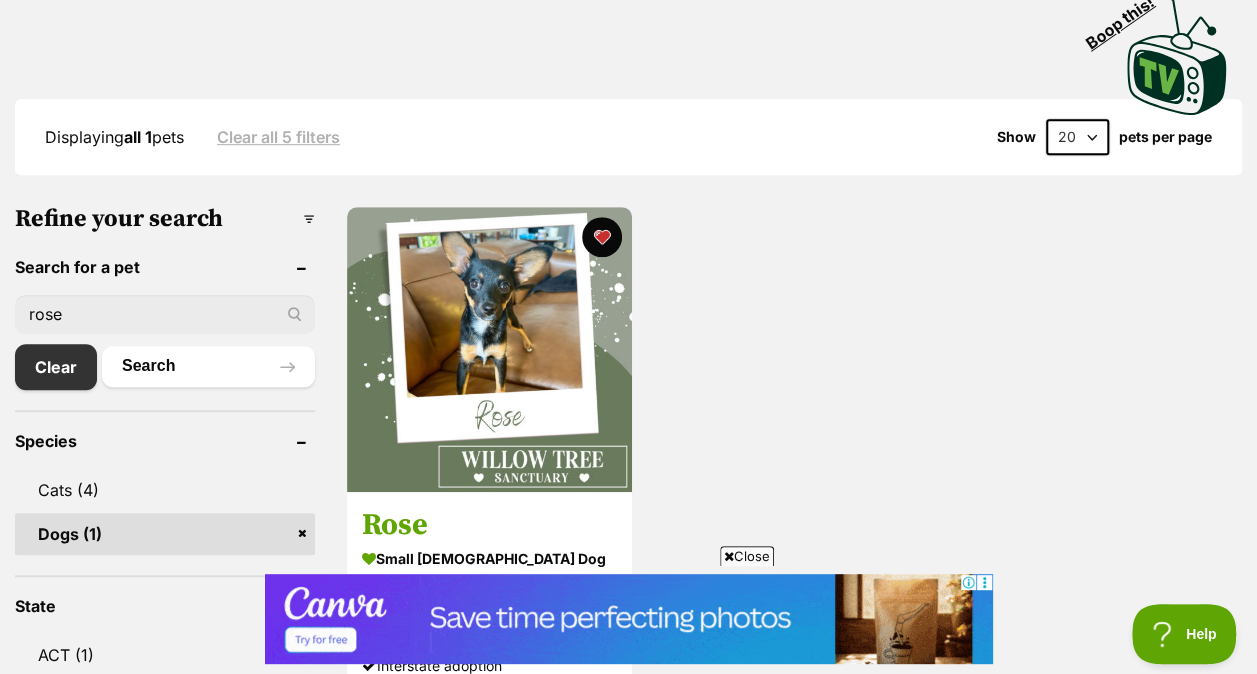 click on "Displaying  all 1  pets
Clear all 5 filters
Show 20 40 60 pets per page
Visit PetRescue TV (external site)
Boop this!
Refine your search
Search for a pet
rose
Clear
Search
Species
Cats (4)
Dogs (1)
State
ACT (1)
NSW (1)
NT (1)
QLD (1)
SA (1)
TAS (1)
VIC (2)
WA (1)
Include pets available for interstate adoption
Pets near me within
10km
25km
50km
100km
250km
50km
of
Update
Gender
Female (1)
Size
Small (1)
Age
Puppy (1)
About my home
I have kids under 5 years old (1)
I have kids under 12 years old (1)
I have resident dogs (1)
I have resident cats (1)
Pets will be alone during work hours (1)" at bounding box center [628, 1771] 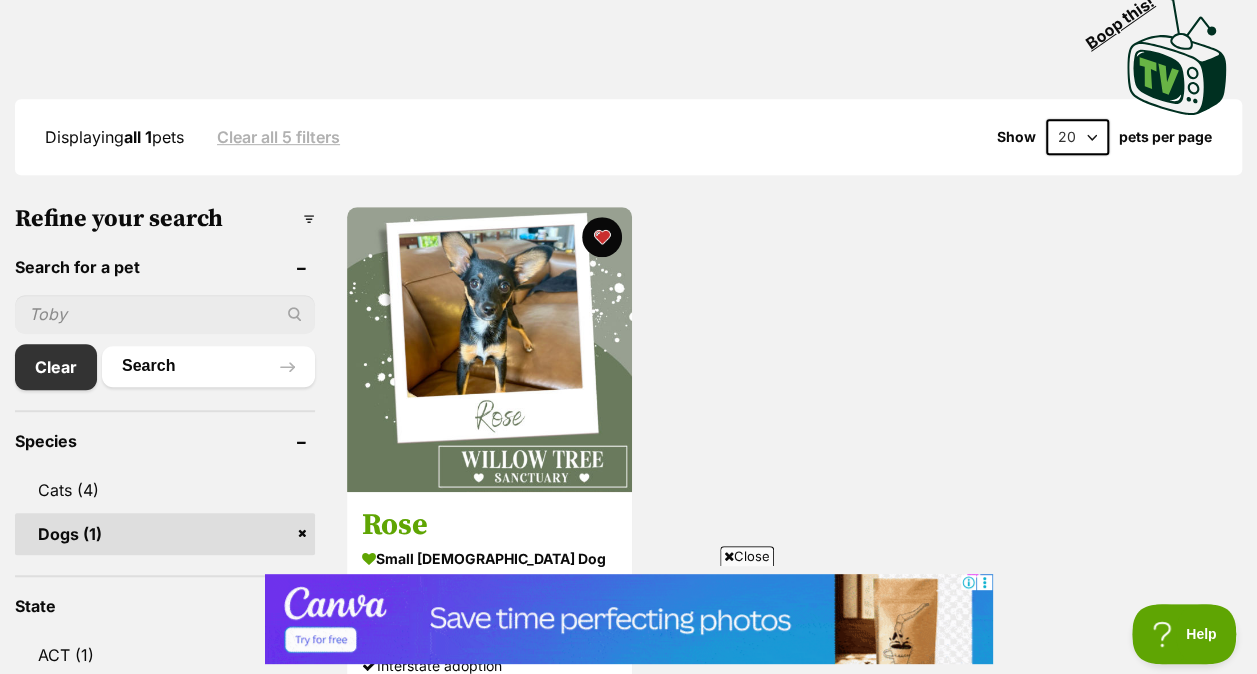 type 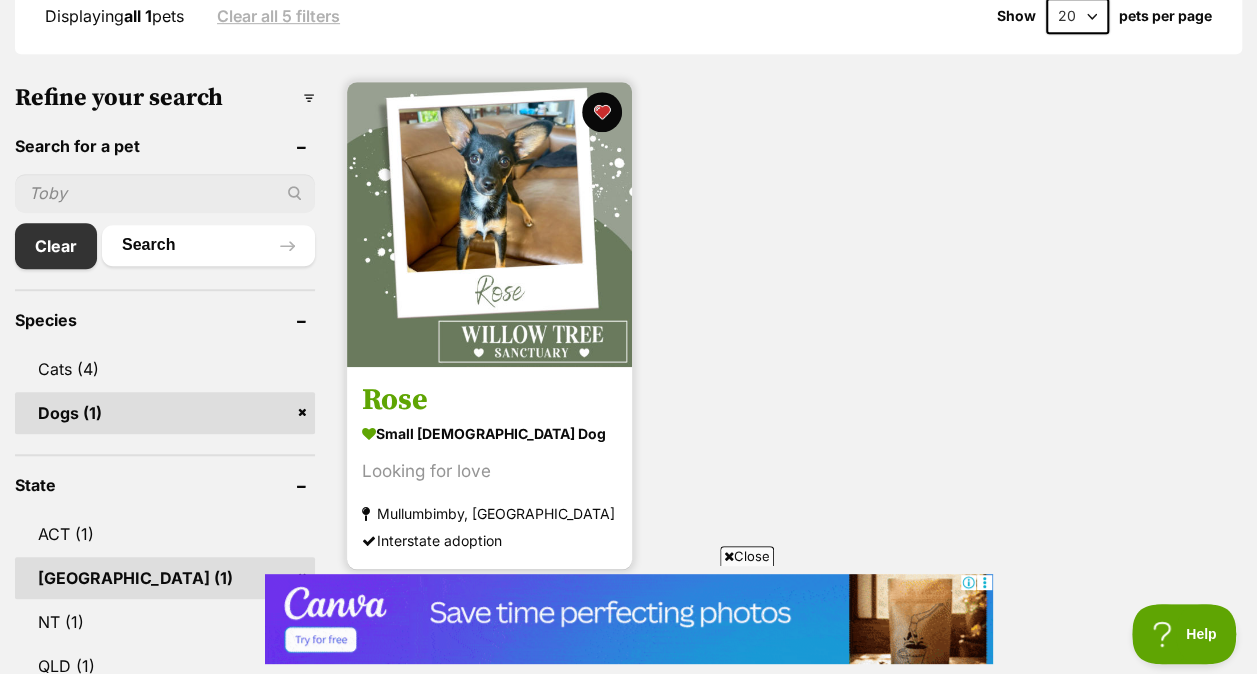 scroll, scrollTop: 656, scrollLeft: 0, axis: vertical 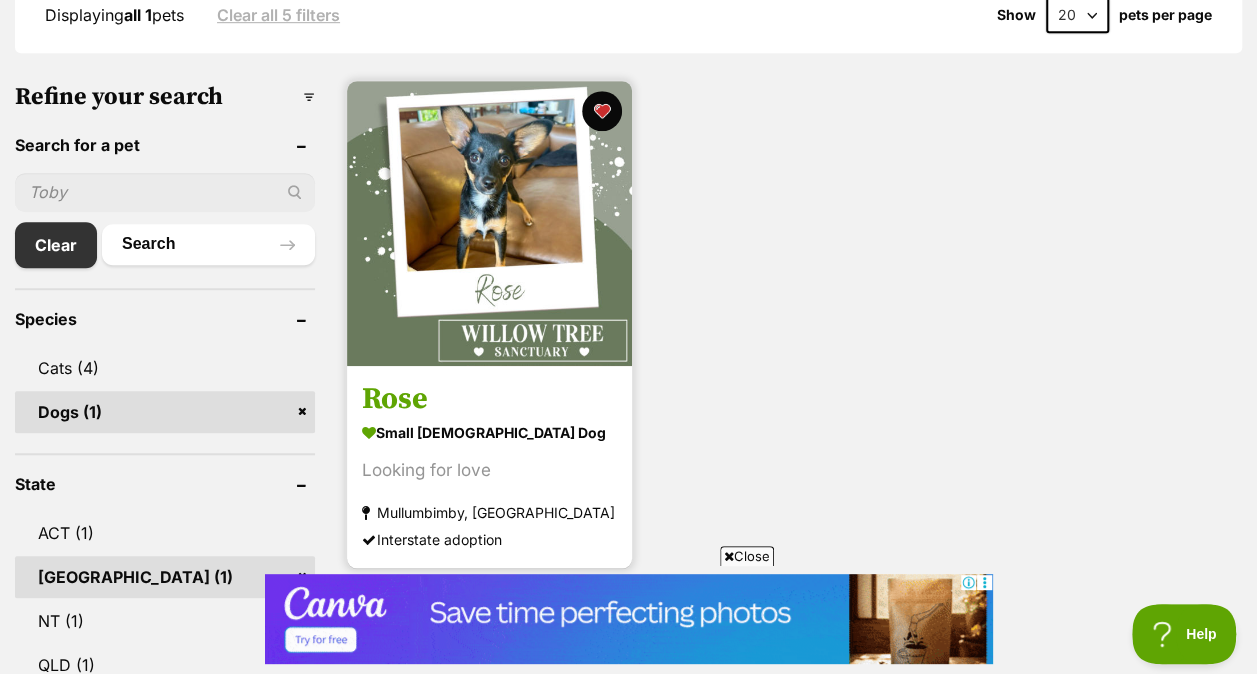 click at bounding box center (489, 223) 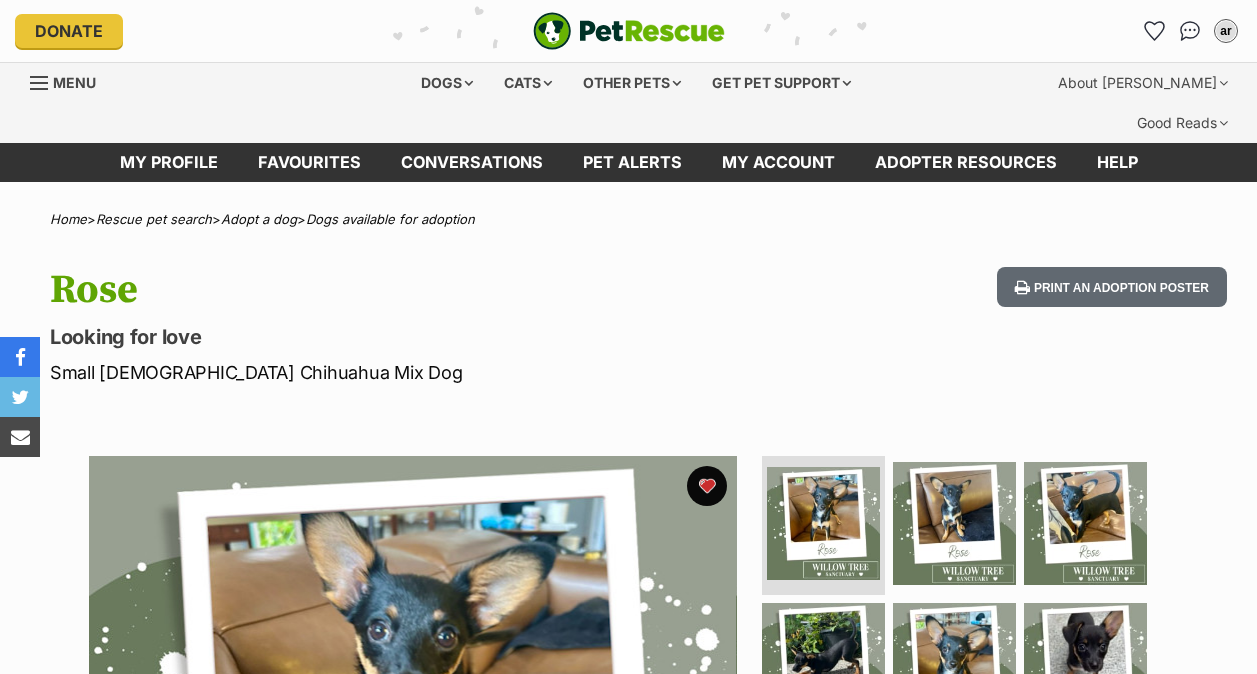 scroll, scrollTop: 0, scrollLeft: 0, axis: both 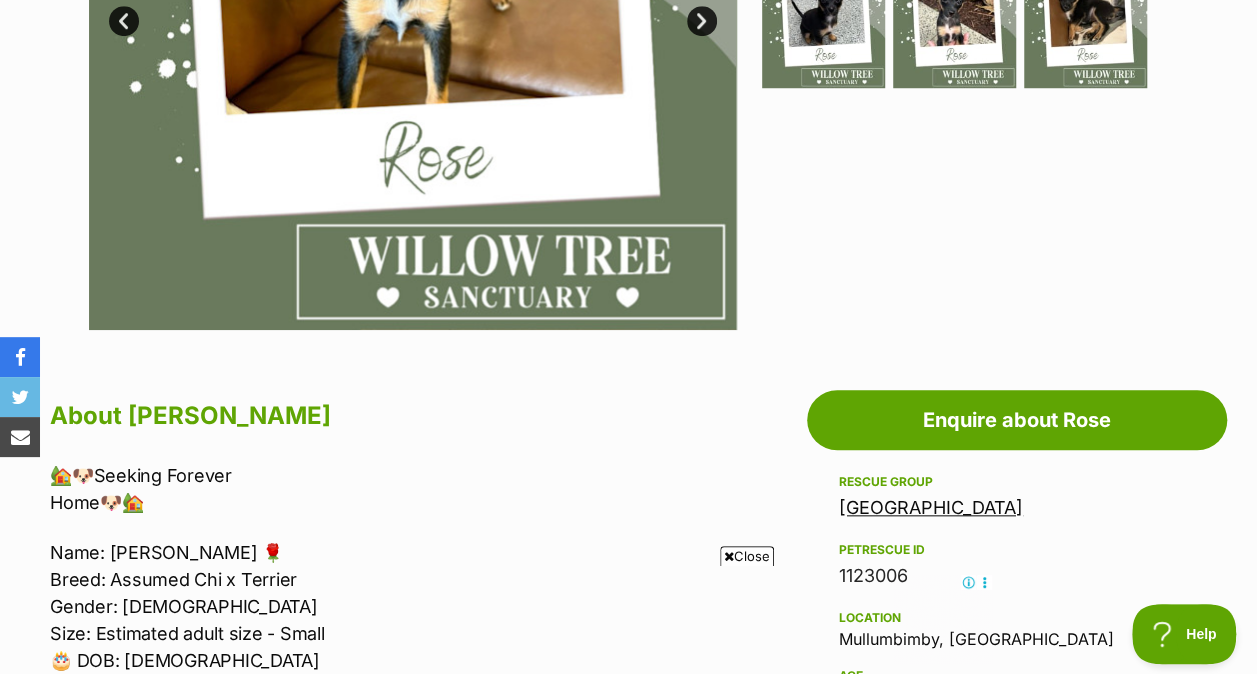 click on "[GEOGRAPHIC_DATA]" at bounding box center [931, 507] 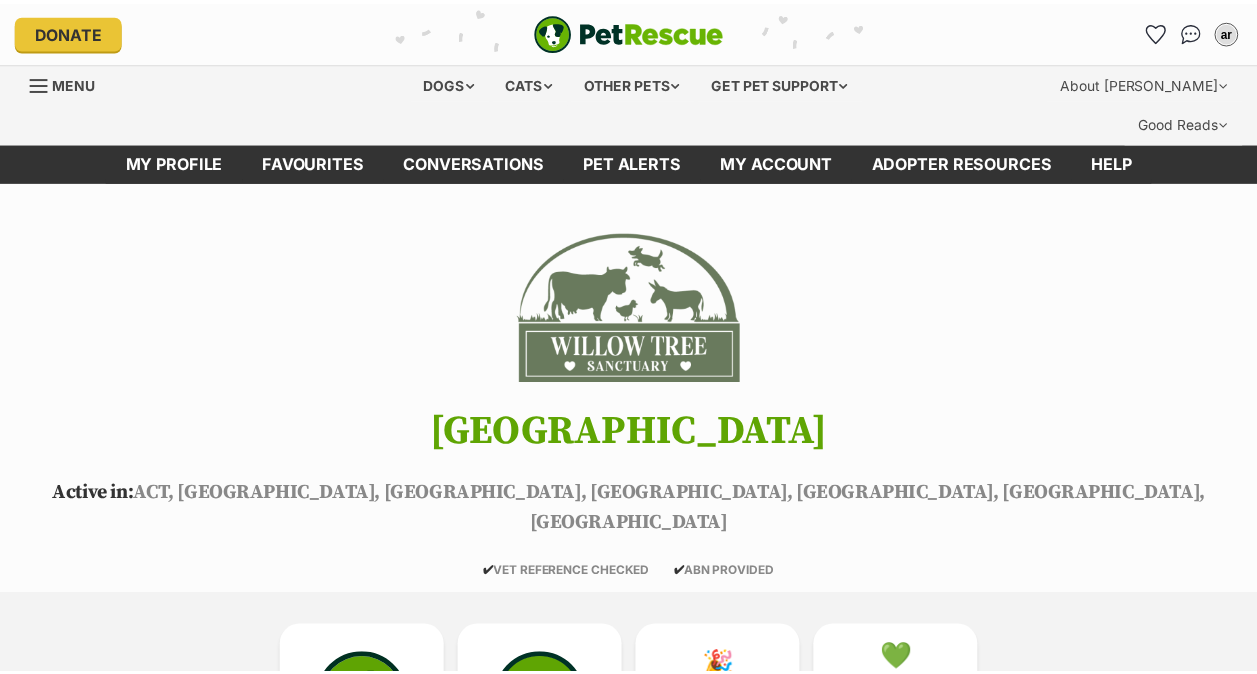 scroll, scrollTop: 0, scrollLeft: 0, axis: both 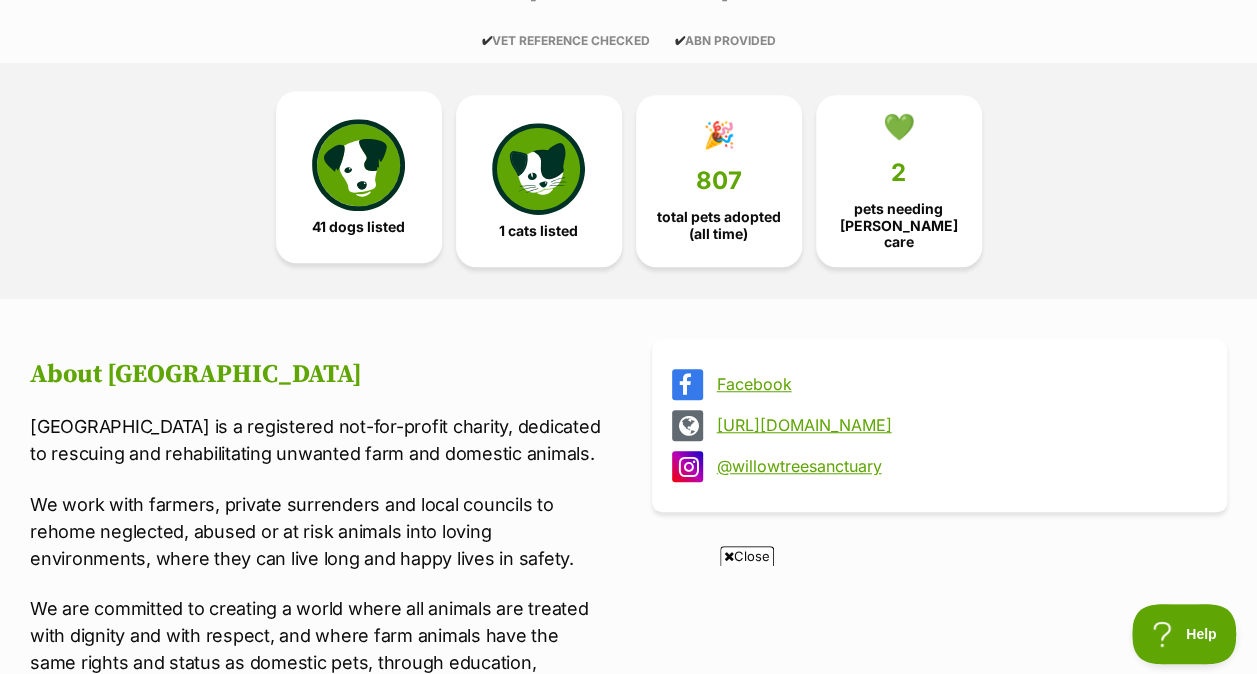 click on "41 dogs listed" at bounding box center [358, 227] 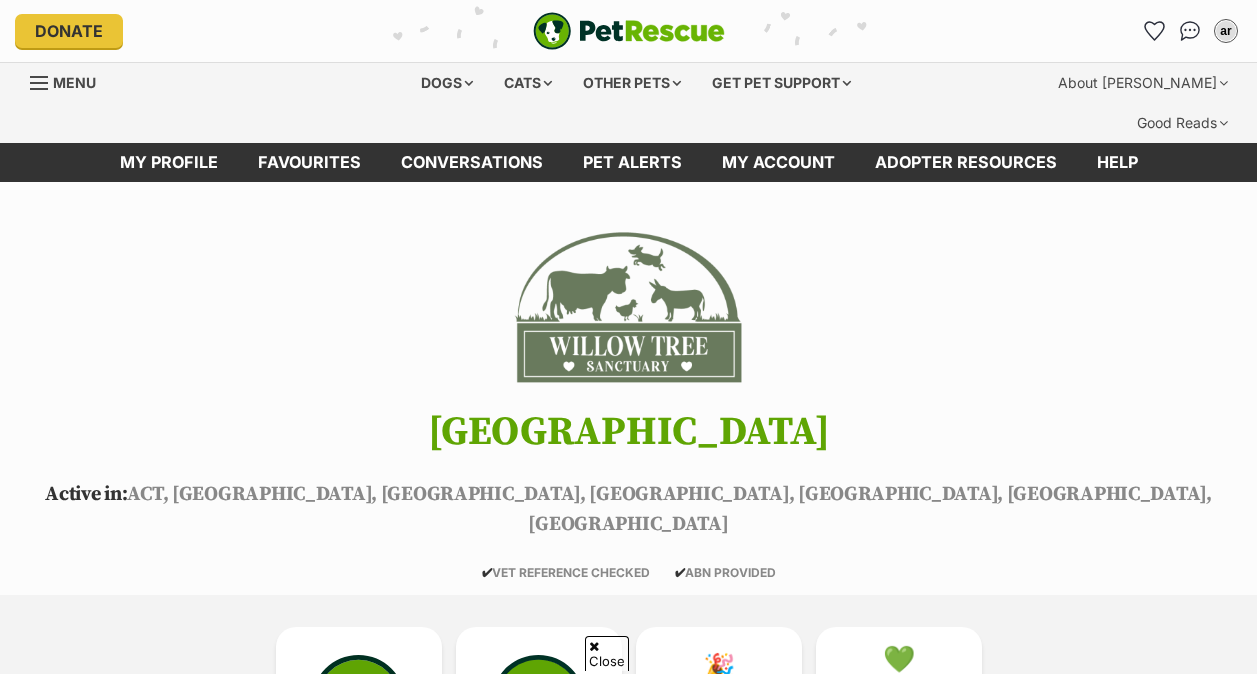 scroll, scrollTop: 1750, scrollLeft: 0, axis: vertical 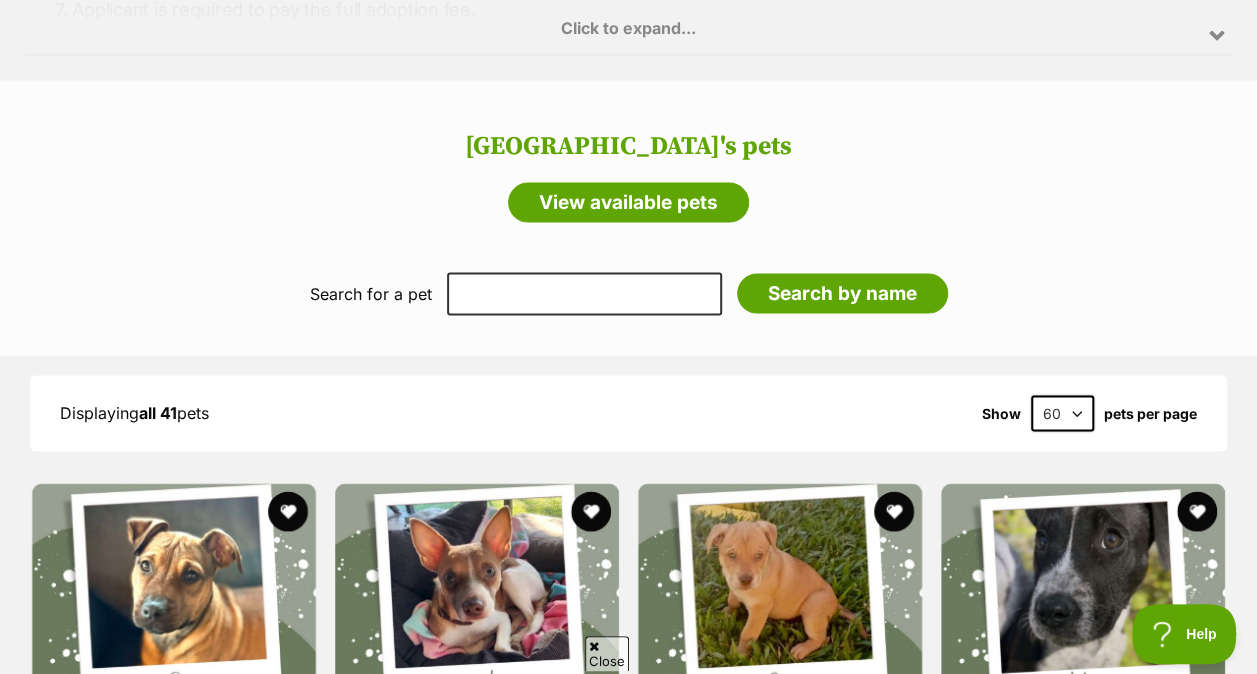 click on "Search for a pet
Add their name below
Search by name" at bounding box center [628, 294] 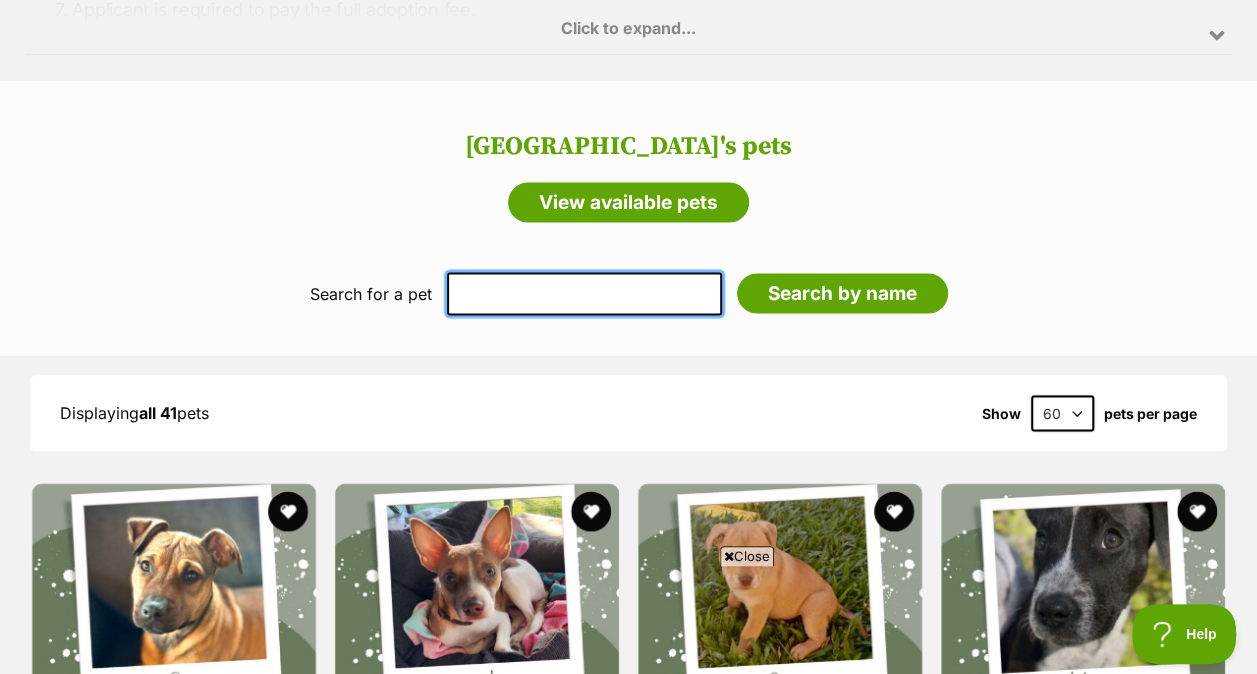click at bounding box center (584, 294) 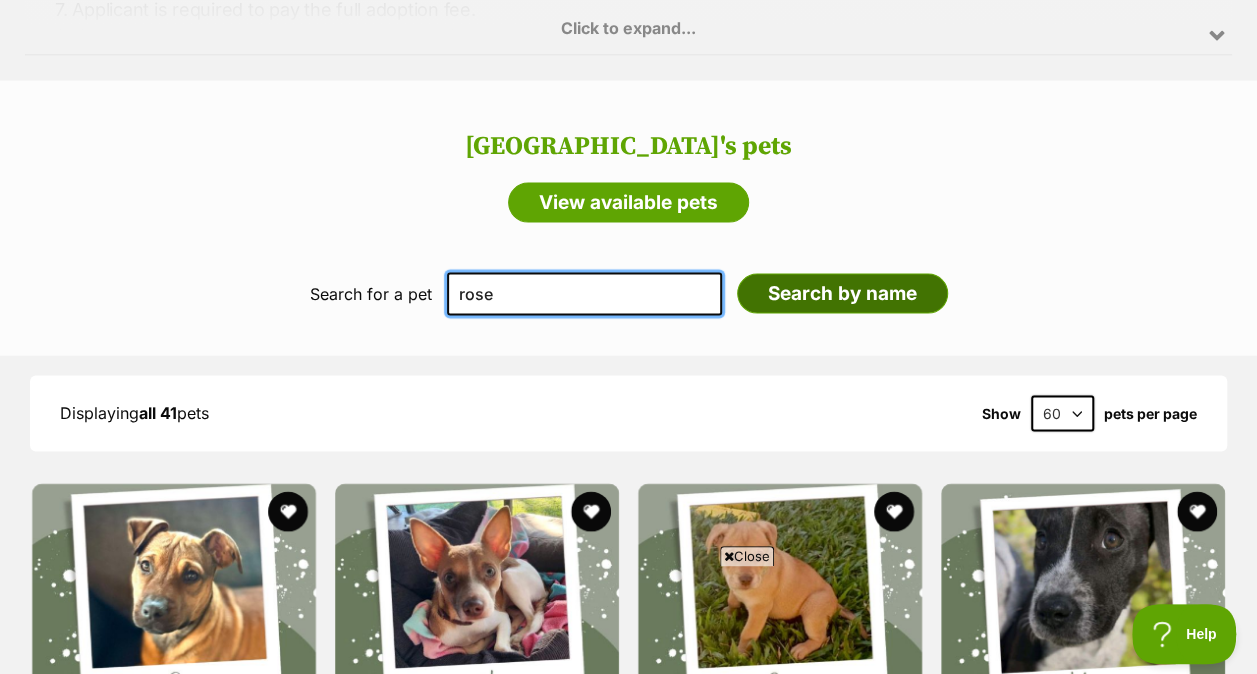 type on "rose" 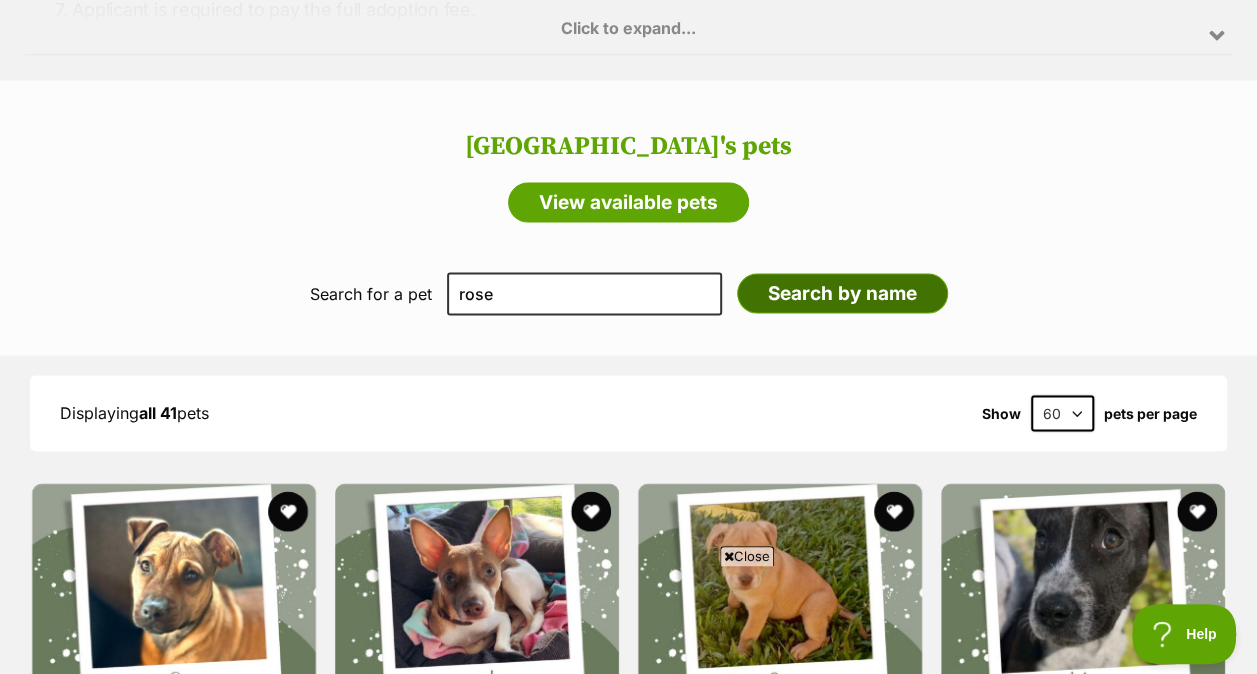 click on "Search by name" at bounding box center (842, 294) 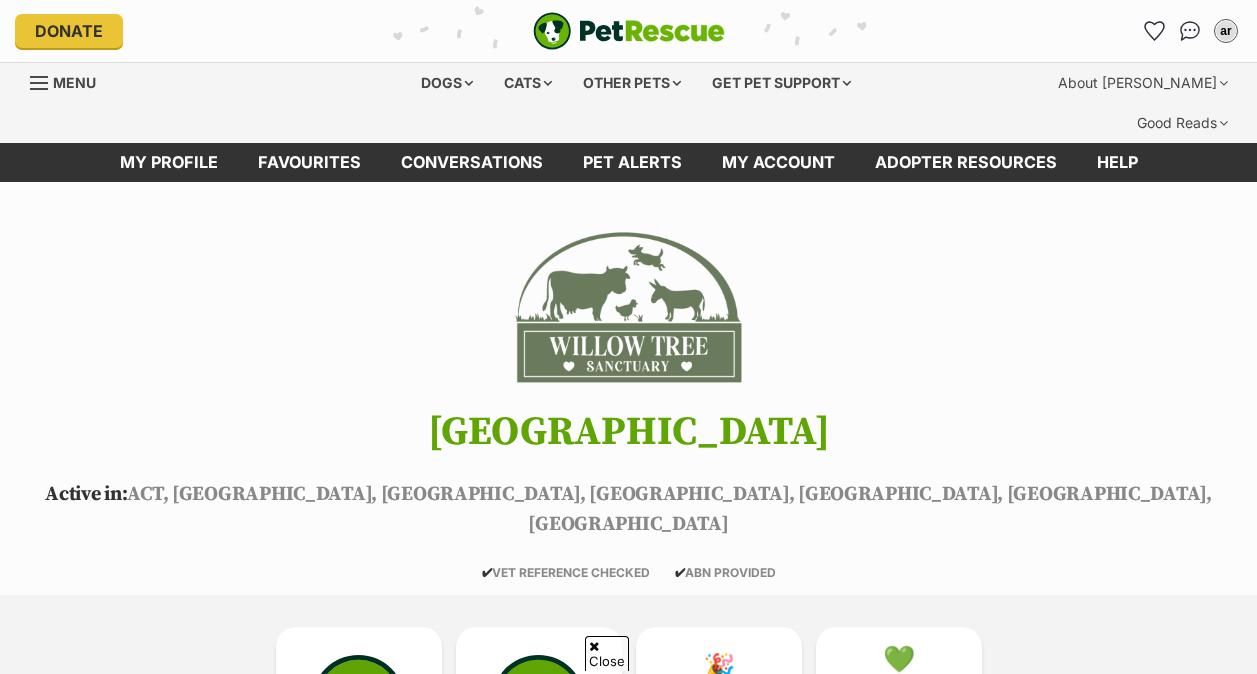 scroll, scrollTop: 1622, scrollLeft: 0, axis: vertical 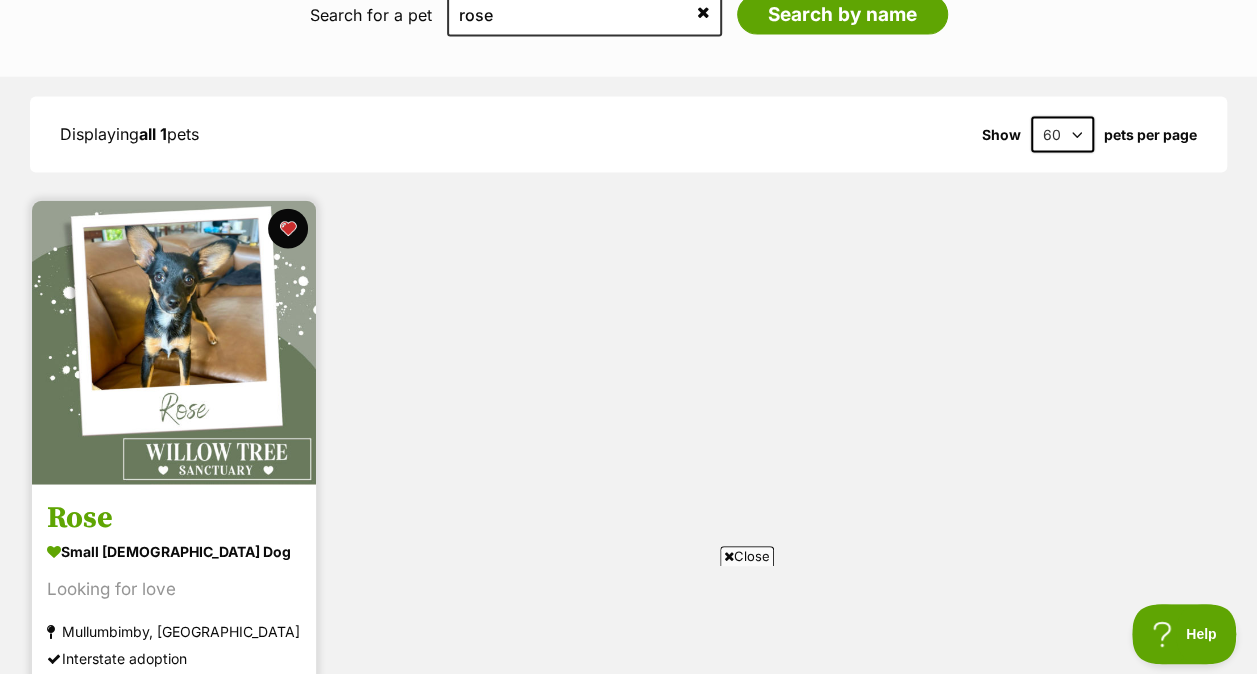 click at bounding box center (174, 343) 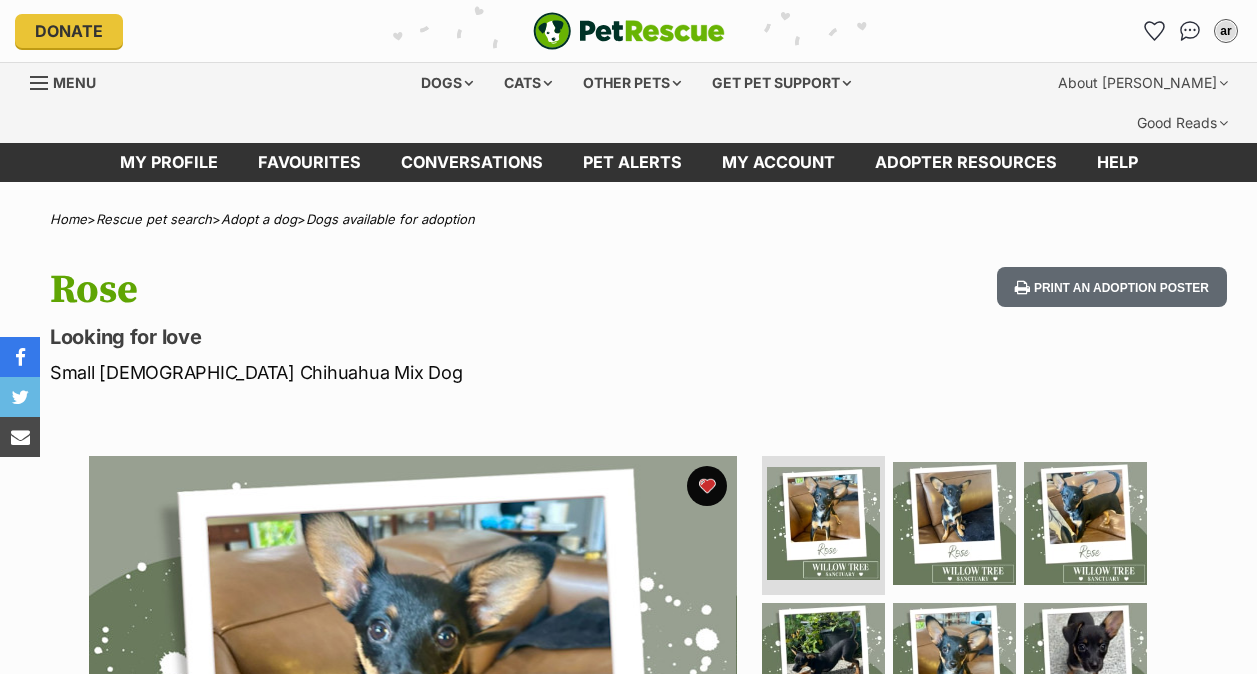scroll, scrollTop: 0, scrollLeft: 0, axis: both 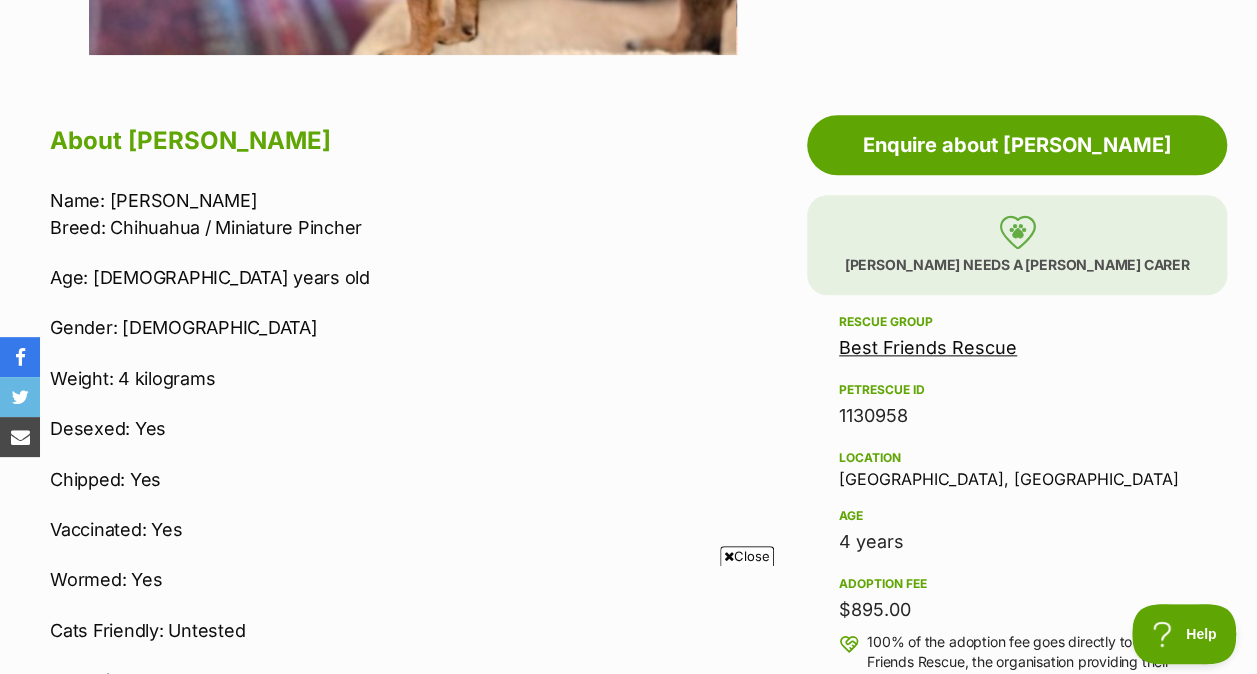 click on "Best Friends Rescue" at bounding box center [928, 347] 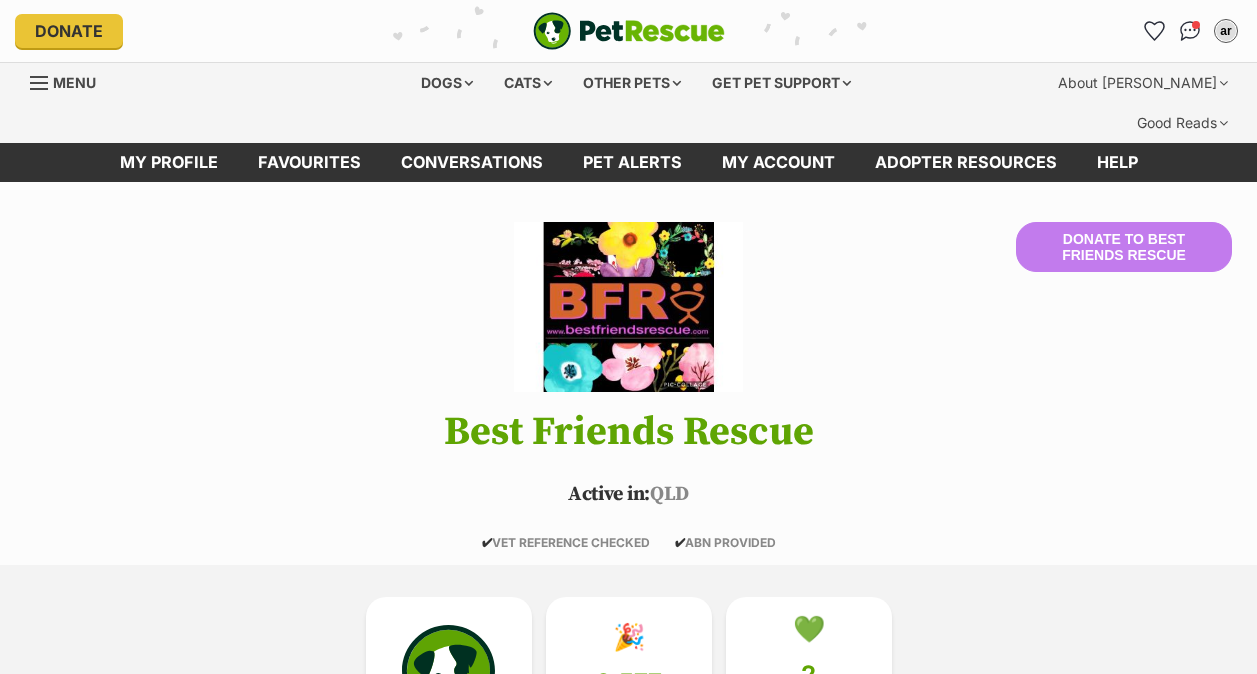 scroll, scrollTop: 0, scrollLeft: 0, axis: both 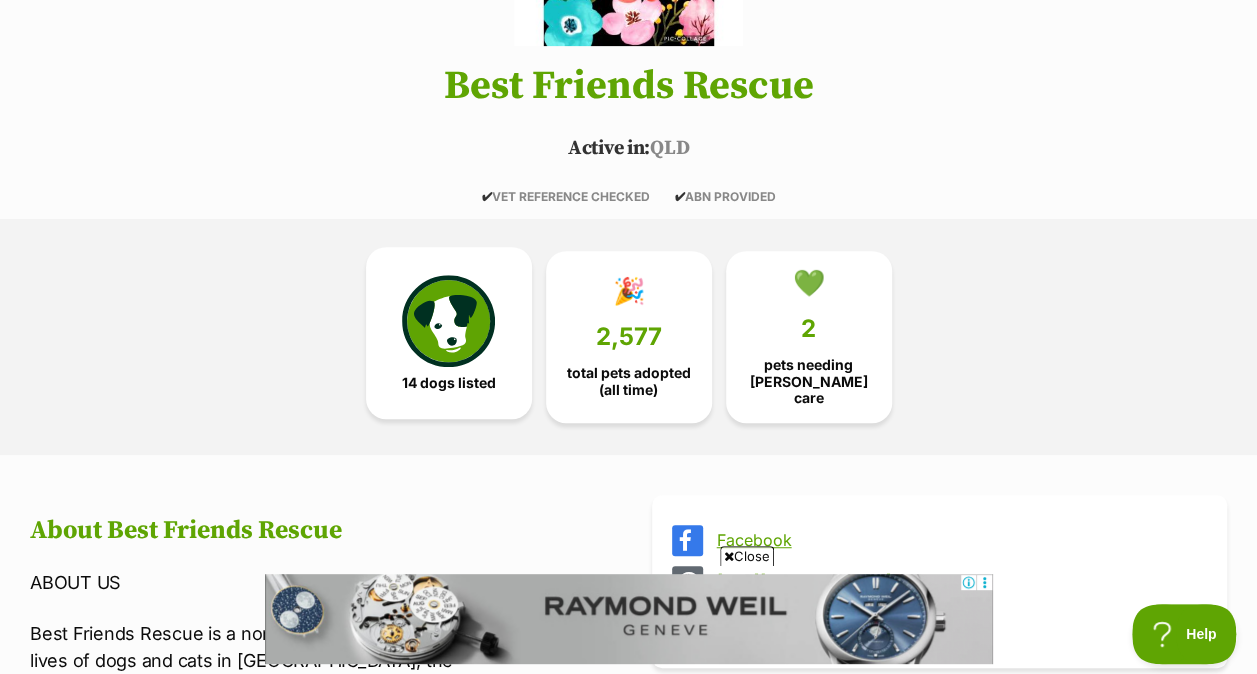 click at bounding box center (448, 321) 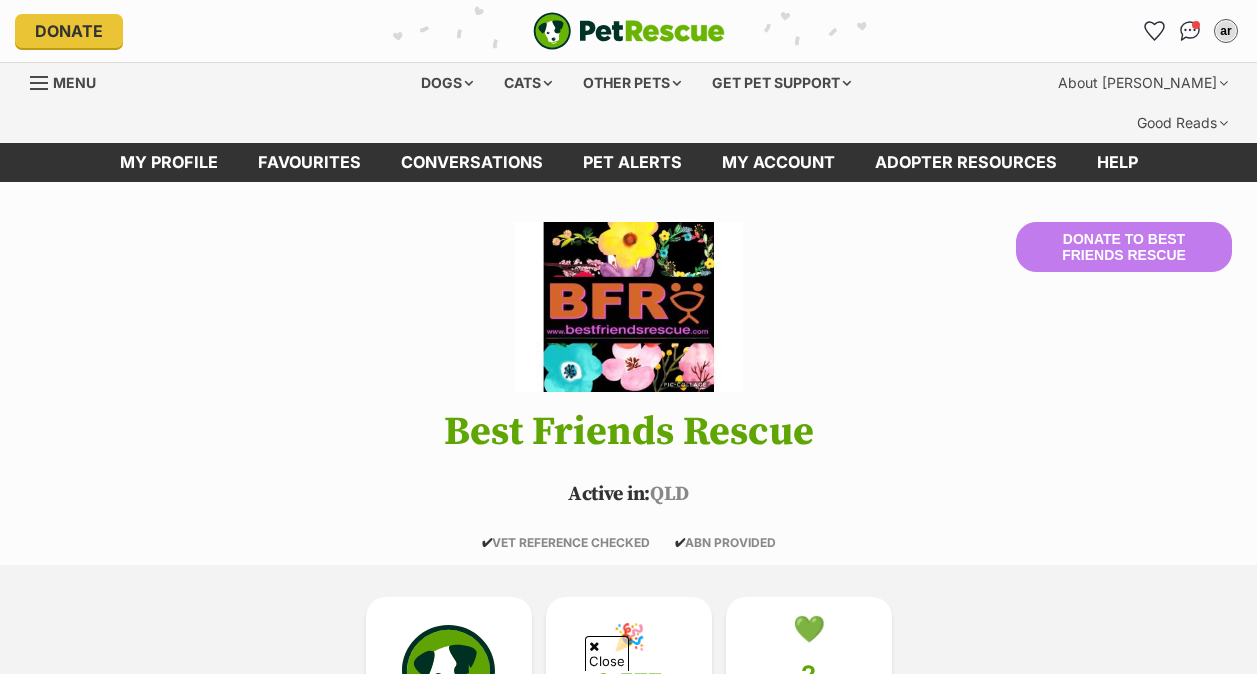 scroll, scrollTop: 1723, scrollLeft: 0, axis: vertical 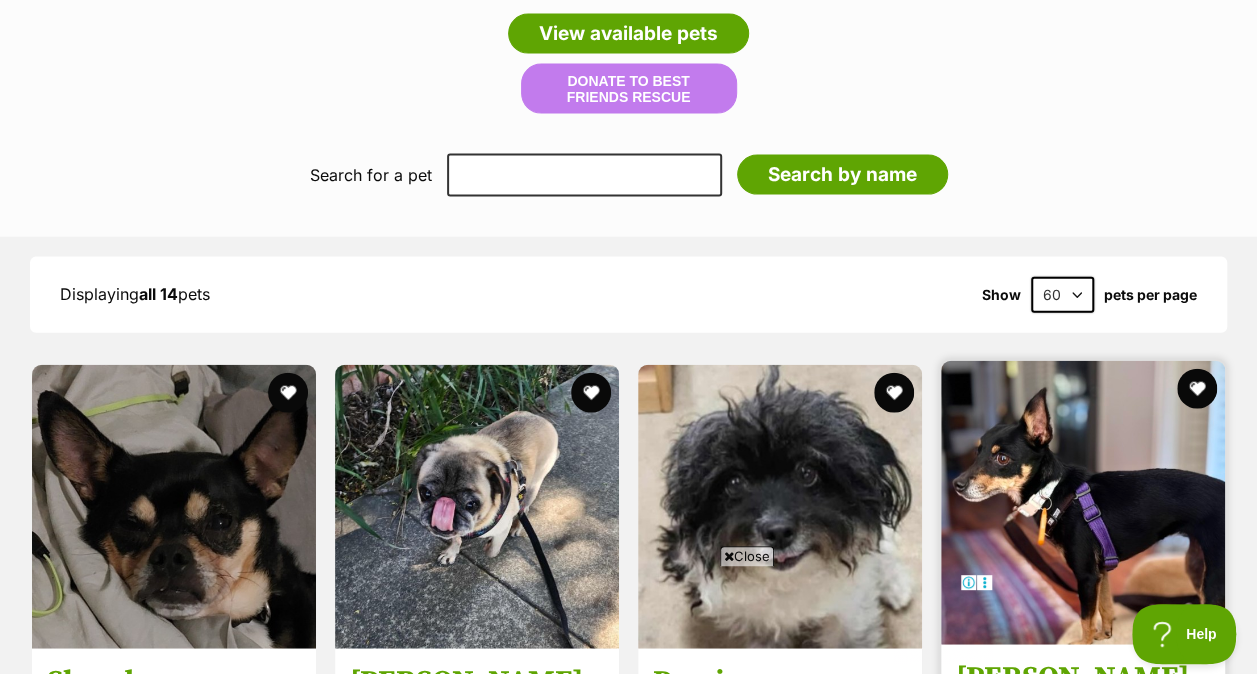 click at bounding box center (1083, 503) 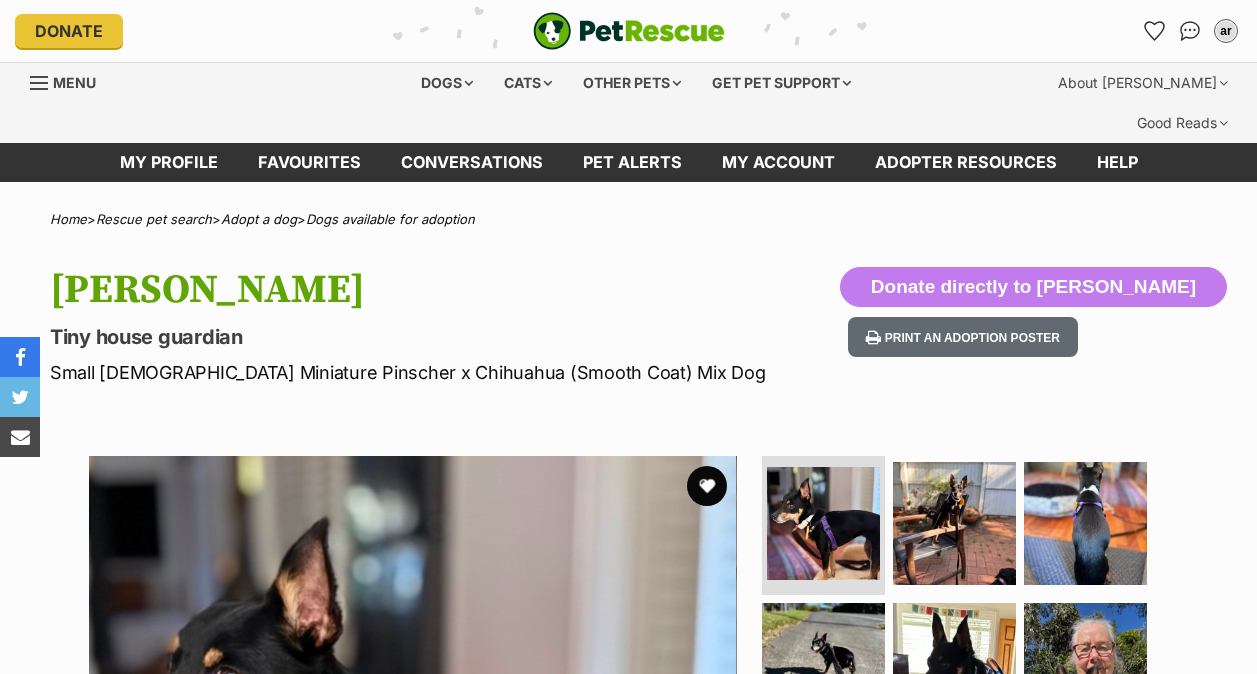 scroll, scrollTop: 0, scrollLeft: 0, axis: both 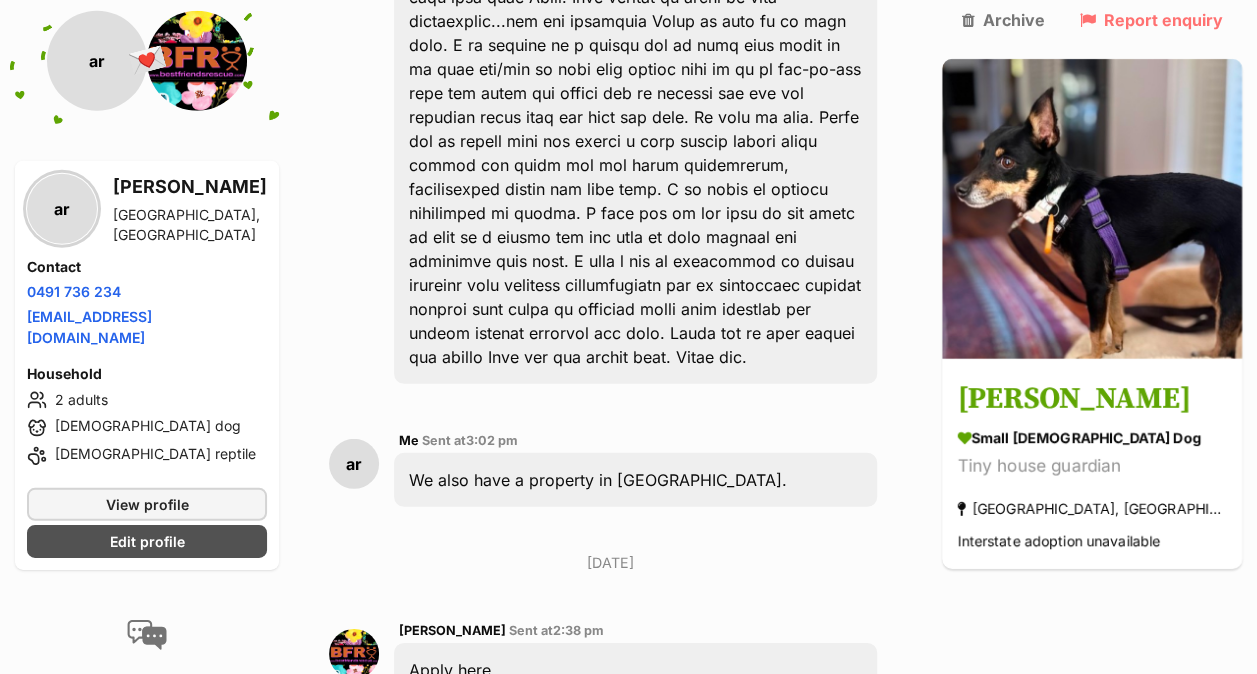 click at bounding box center [610, 917] 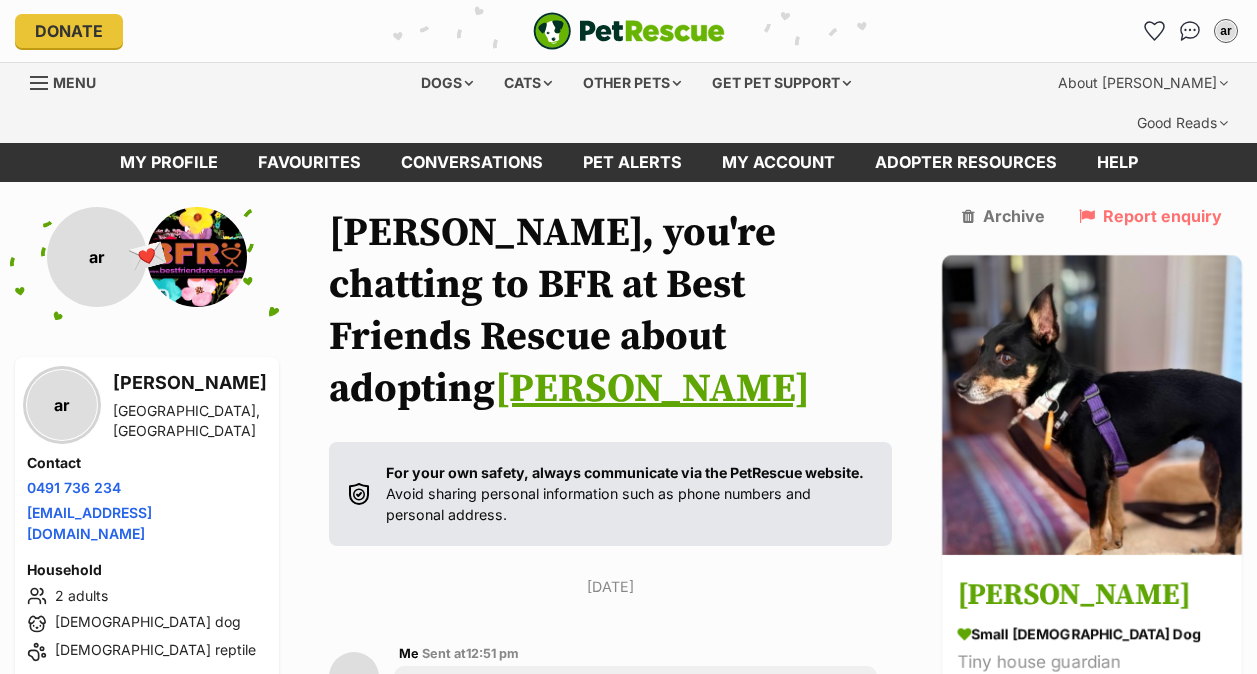 scroll, scrollTop: 2811, scrollLeft: 0, axis: vertical 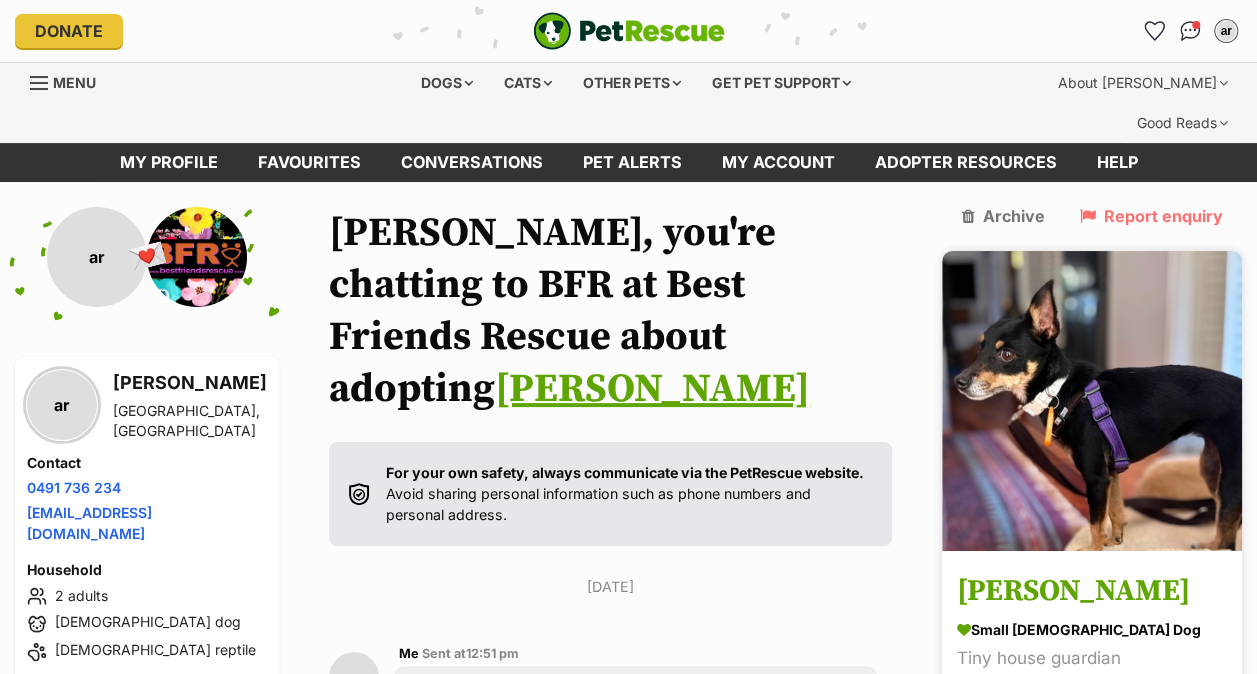 click at bounding box center (1092, 401) 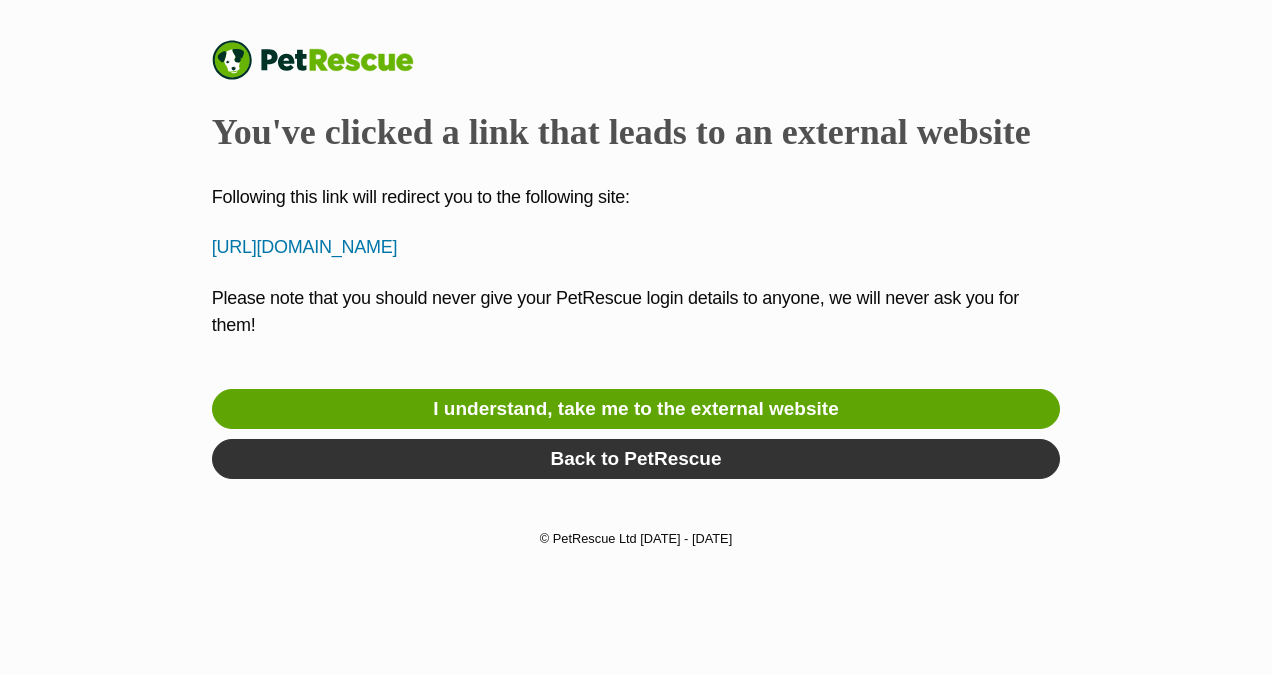 scroll, scrollTop: 0, scrollLeft: 0, axis: both 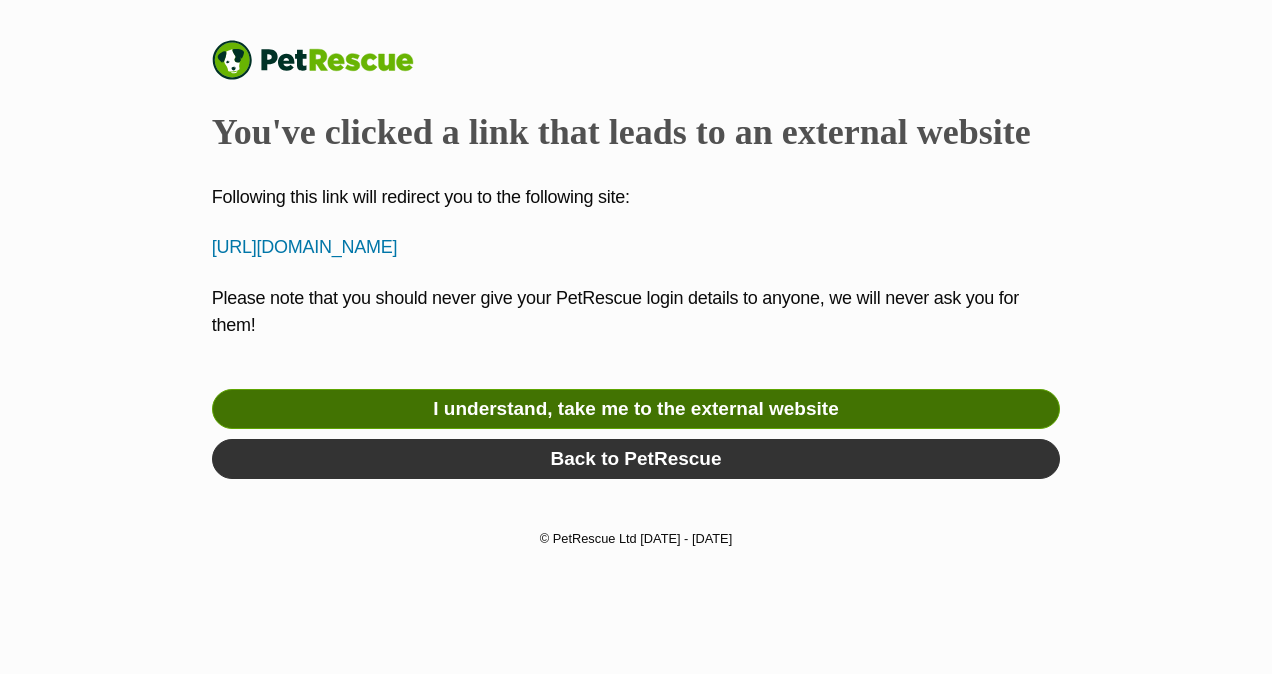 click on "I understand, take me to the external website" at bounding box center (636, 409) 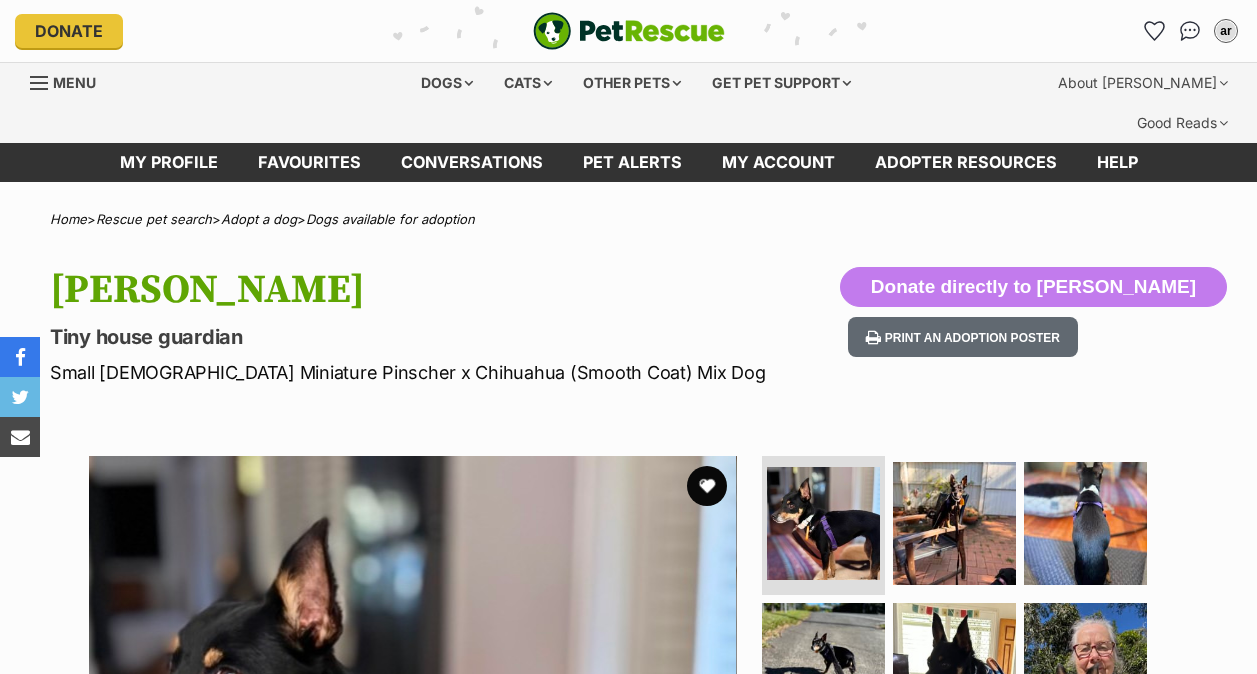 scroll, scrollTop: 0, scrollLeft: 0, axis: both 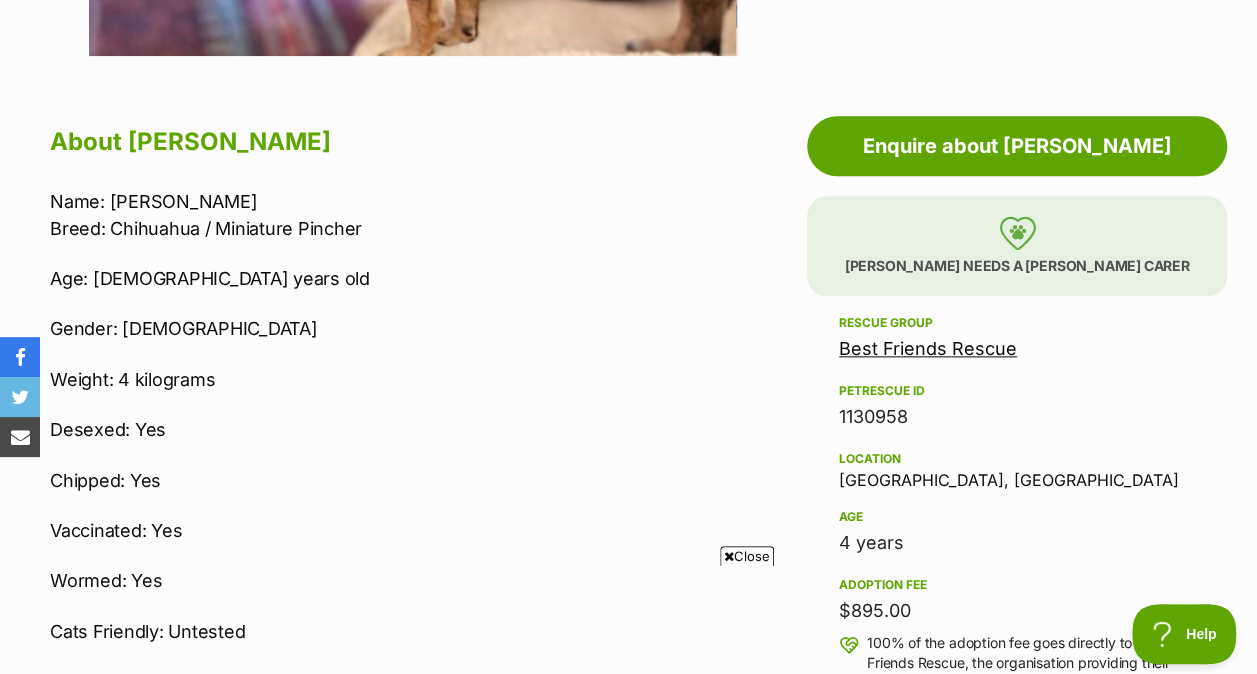 drag, startPoint x: 938, startPoint y: 368, endPoint x: 840, endPoint y: 374, distance: 98.1835 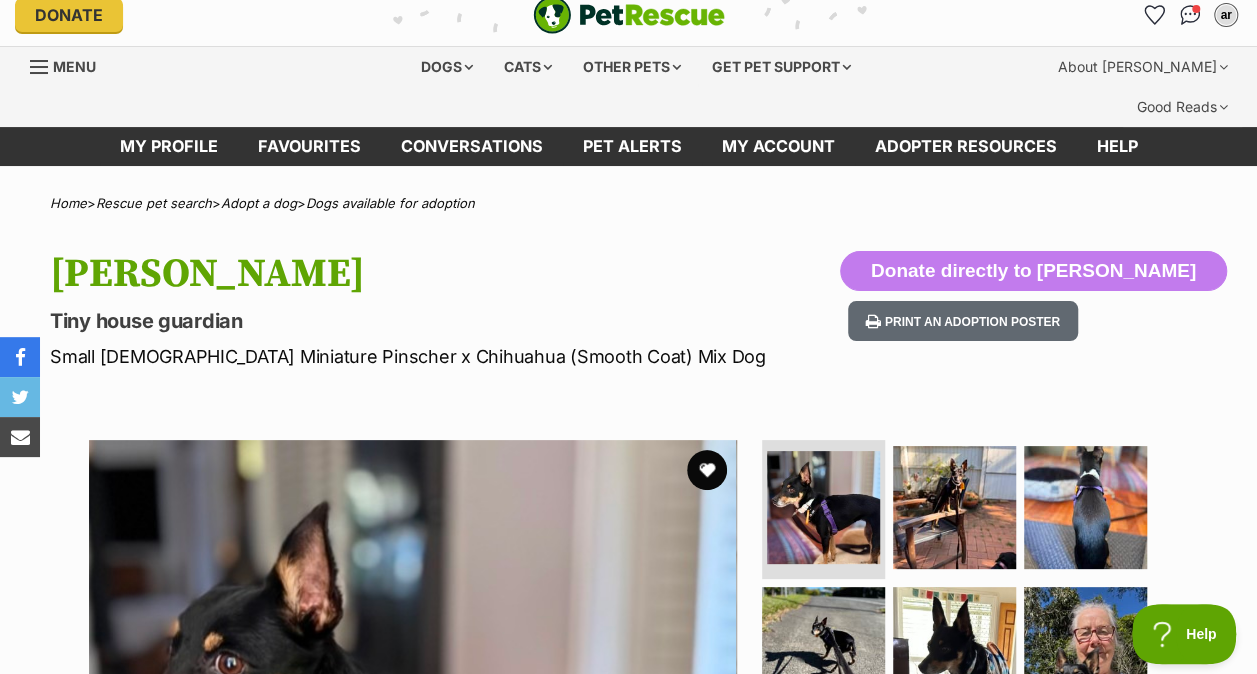 scroll, scrollTop: 0, scrollLeft: 0, axis: both 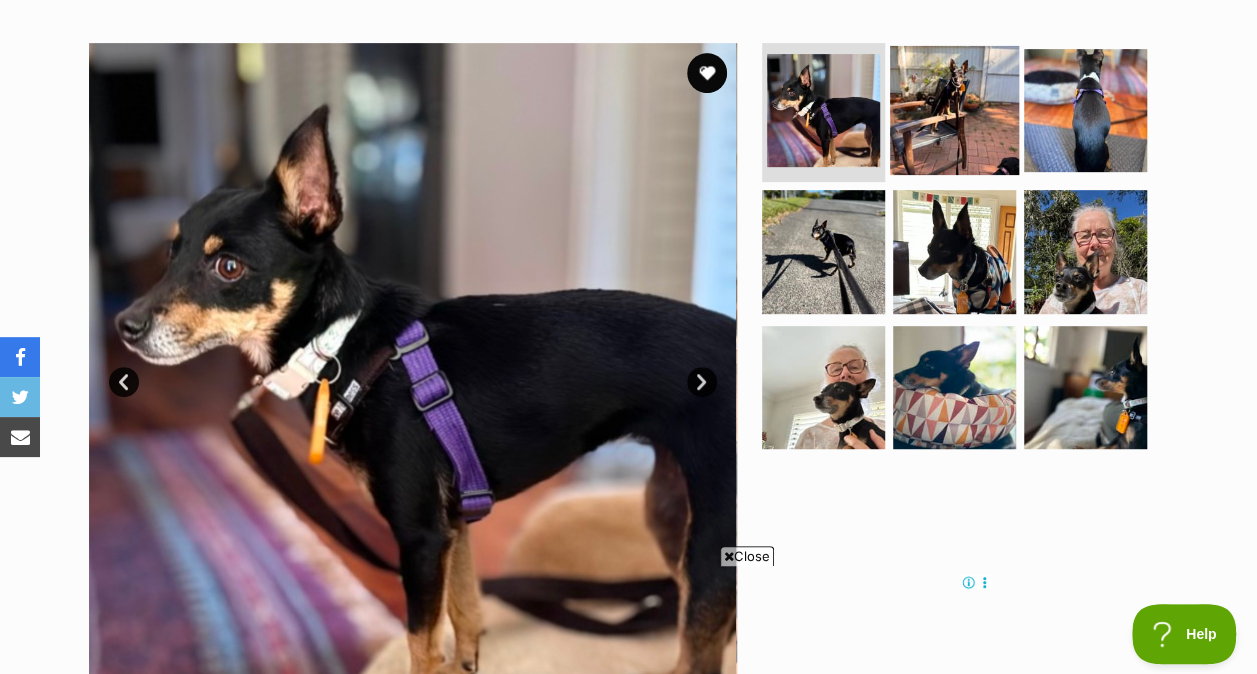 click at bounding box center (954, 109) 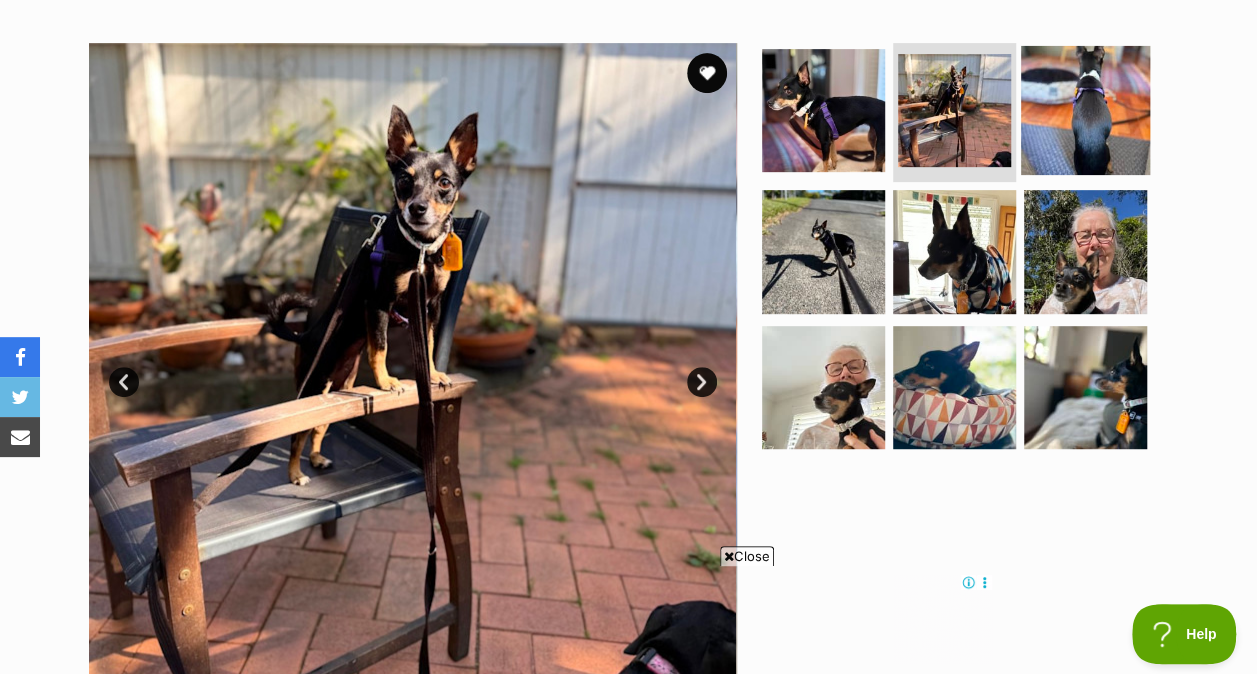 click at bounding box center [1085, 109] 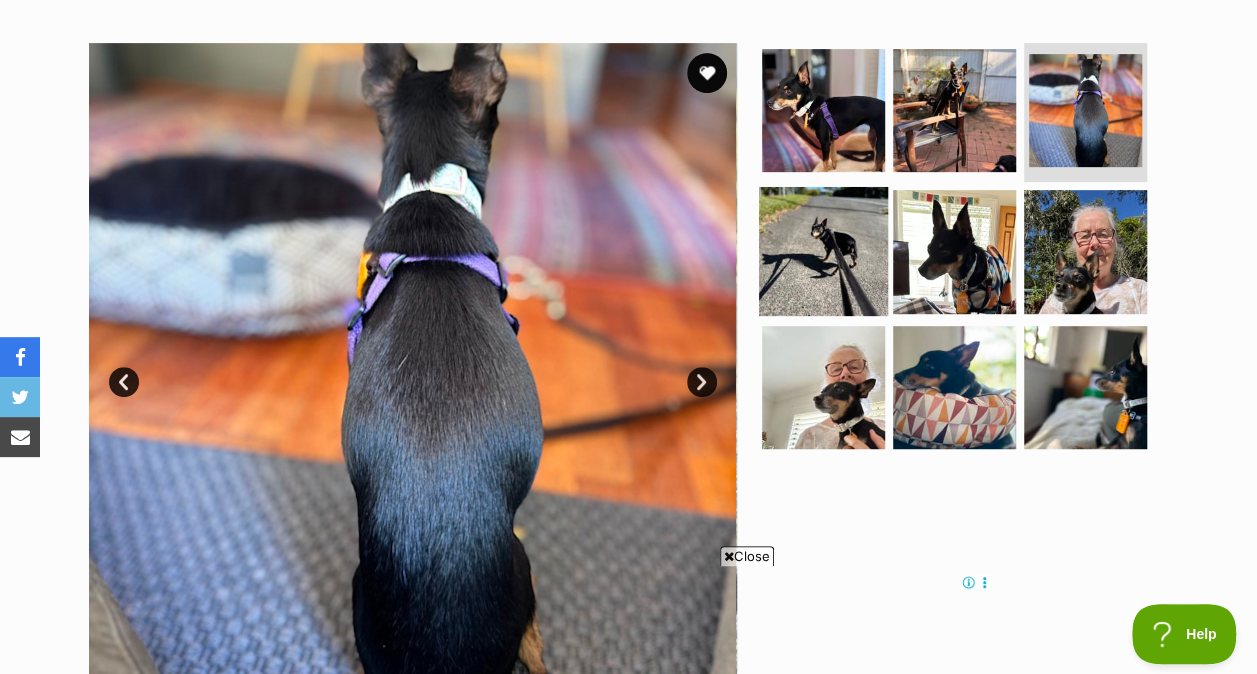 click at bounding box center (823, 251) 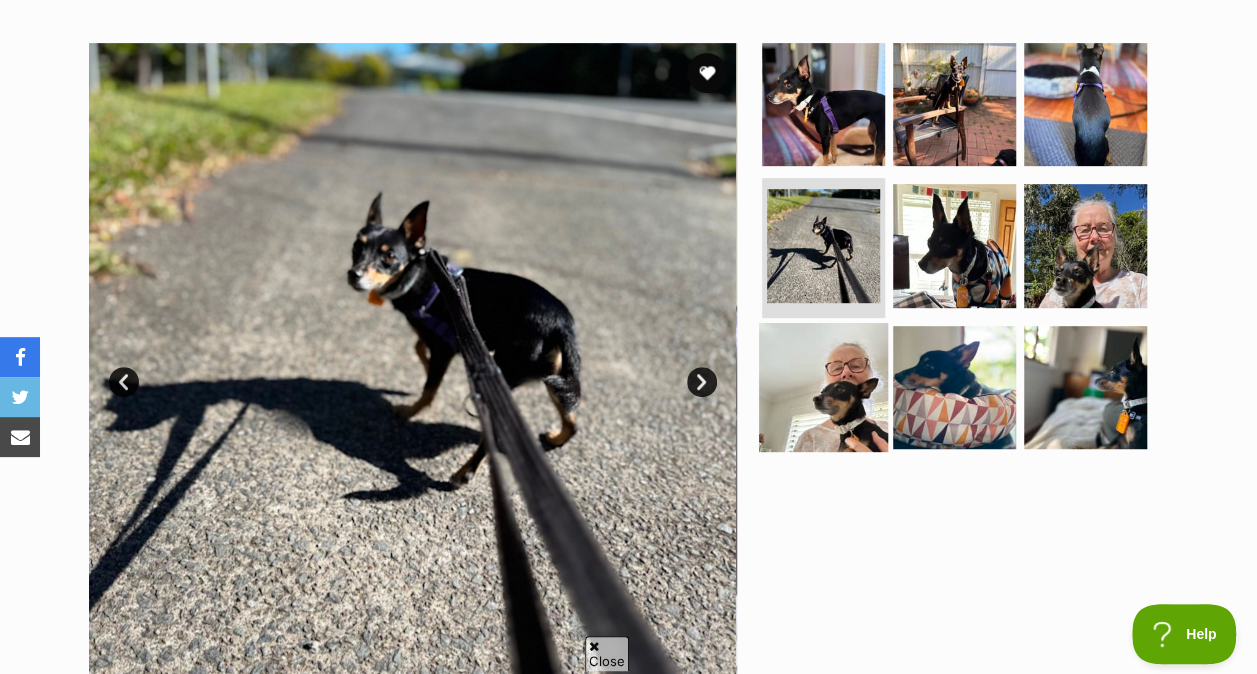 click at bounding box center [823, 387] 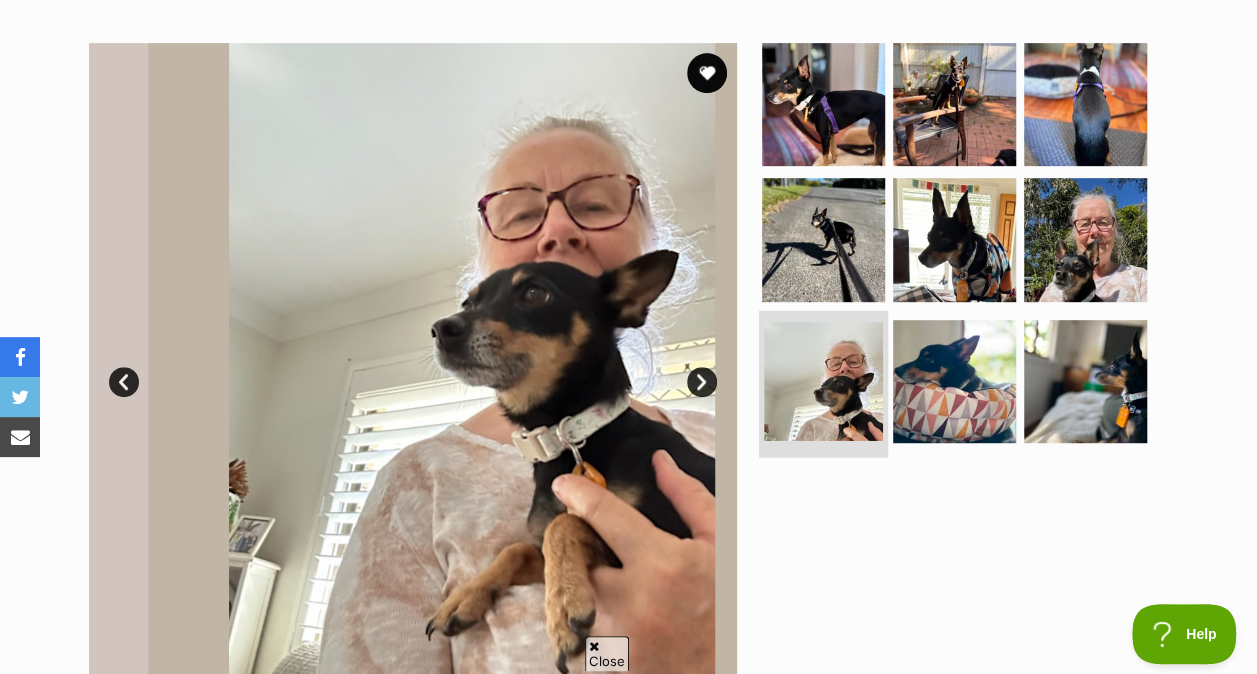 scroll, scrollTop: 0, scrollLeft: 0, axis: both 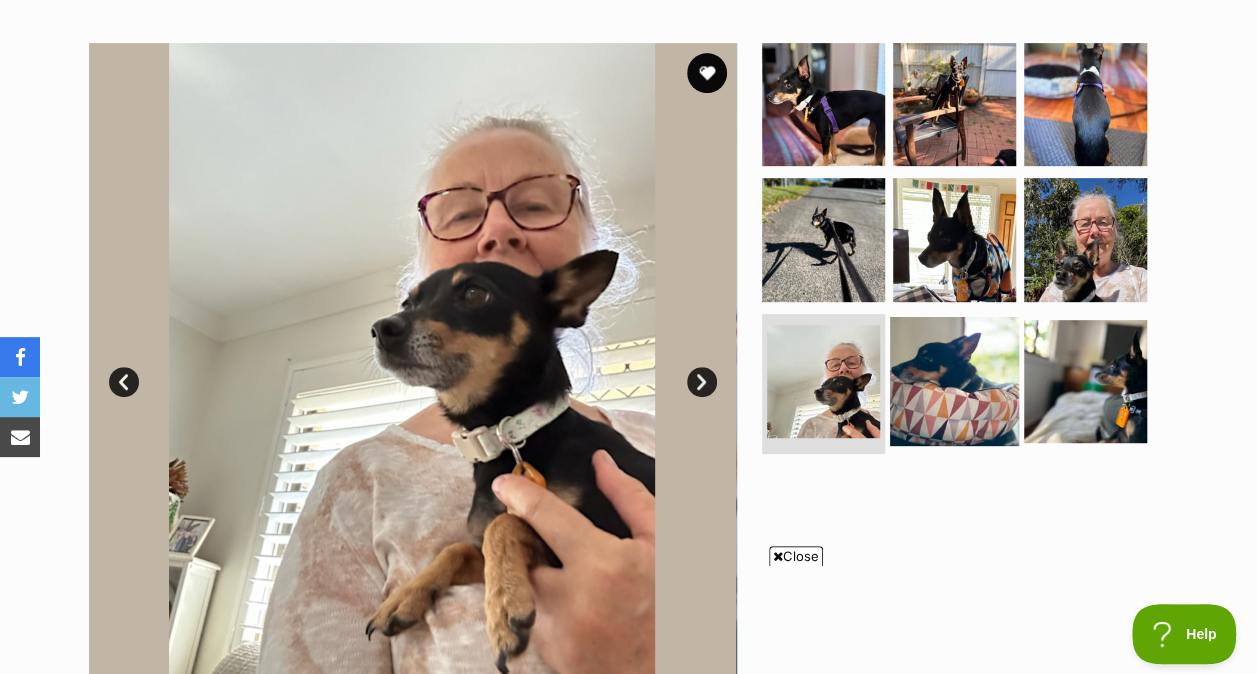 click at bounding box center (954, 381) 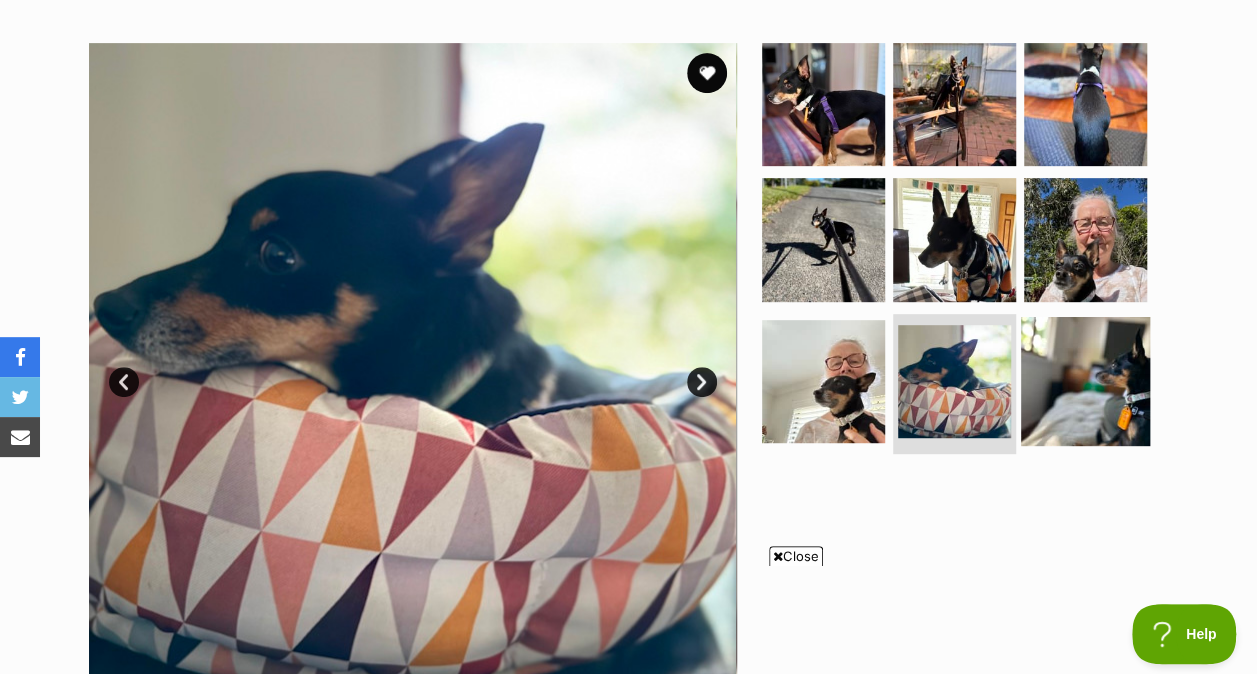 click at bounding box center (1085, 381) 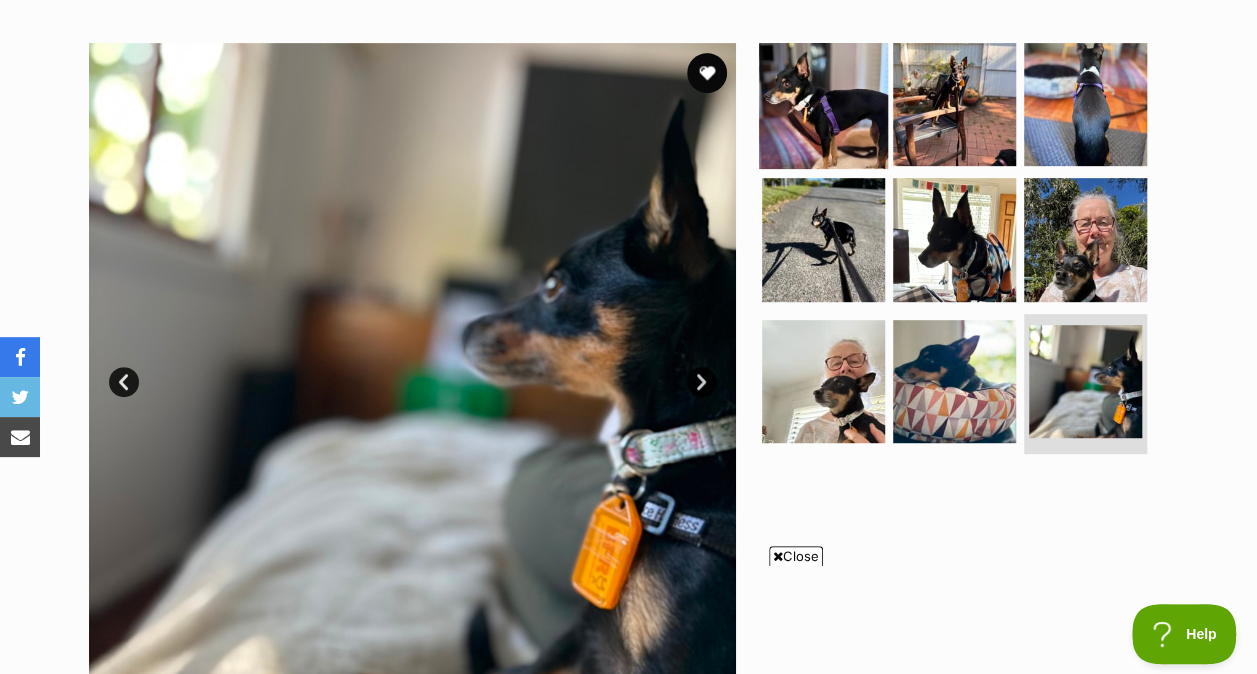 click at bounding box center [823, 103] 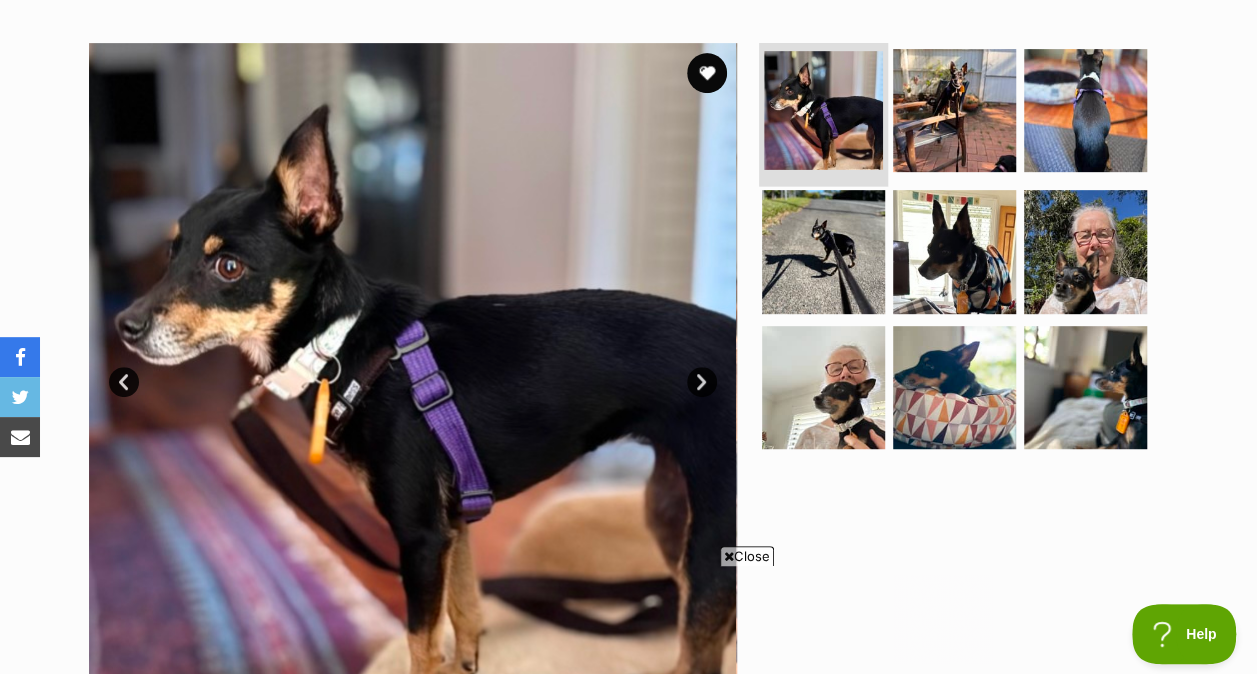 scroll, scrollTop: 0, scrollLeft: 0, axis: both 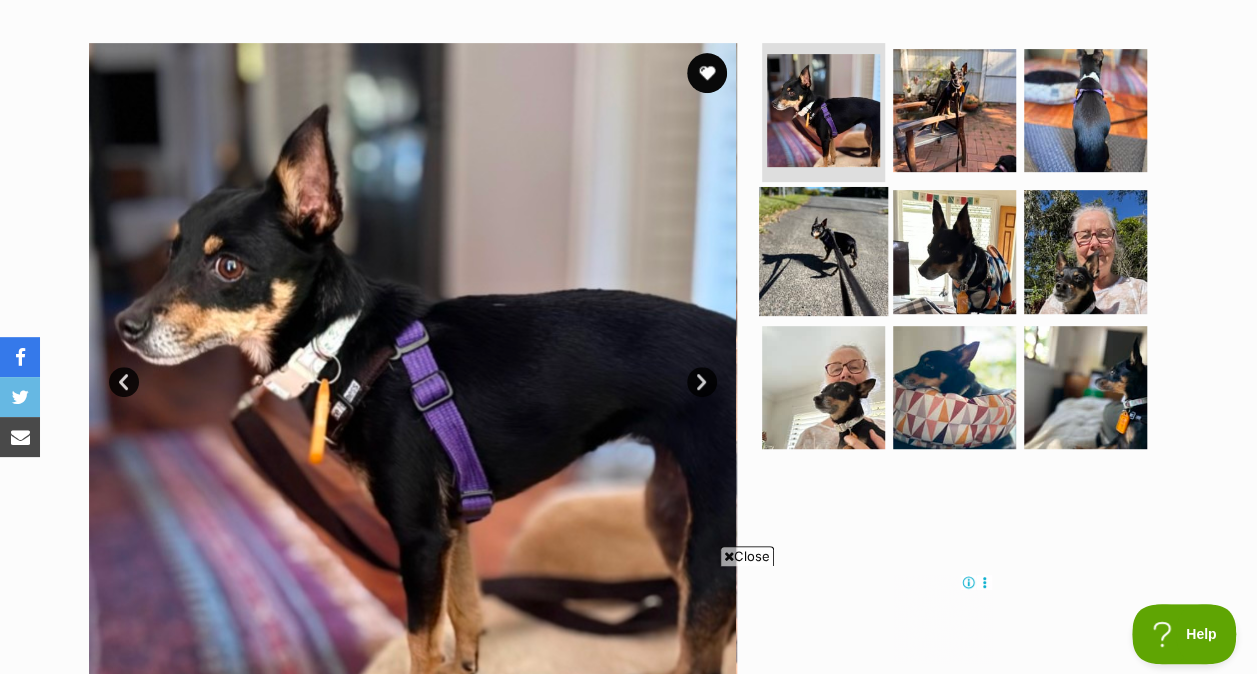 click at bounding box center [823, 251] 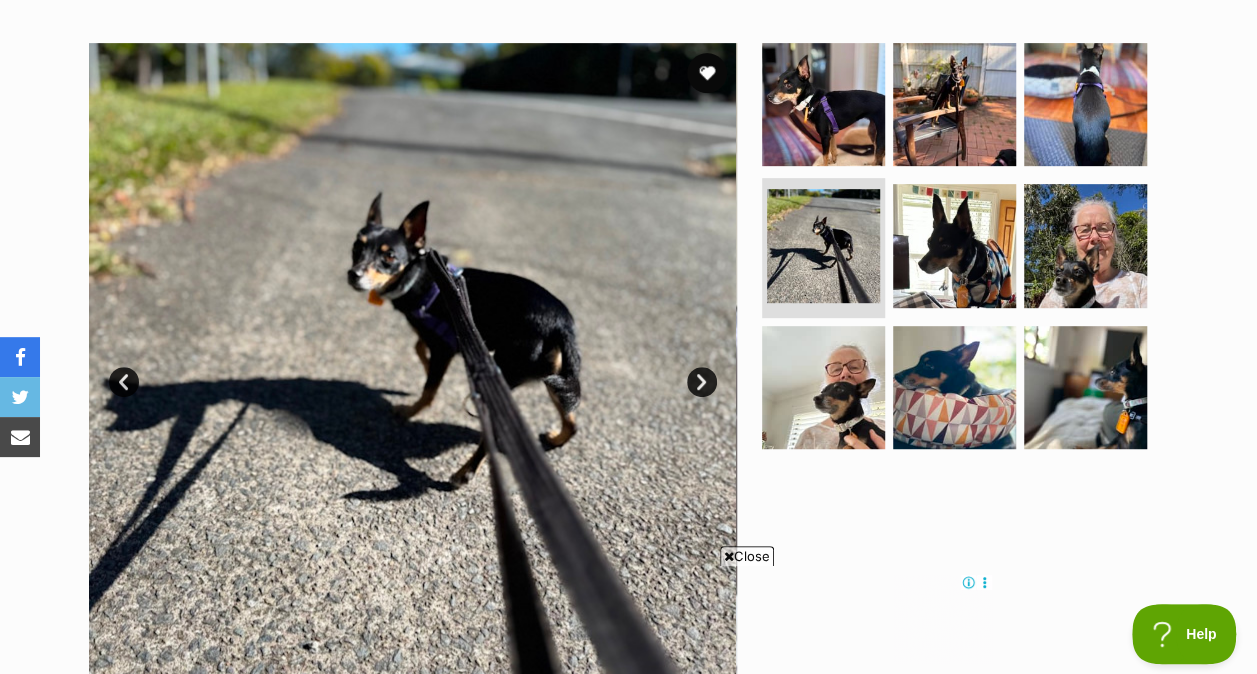click at bounding box center [412, 367] 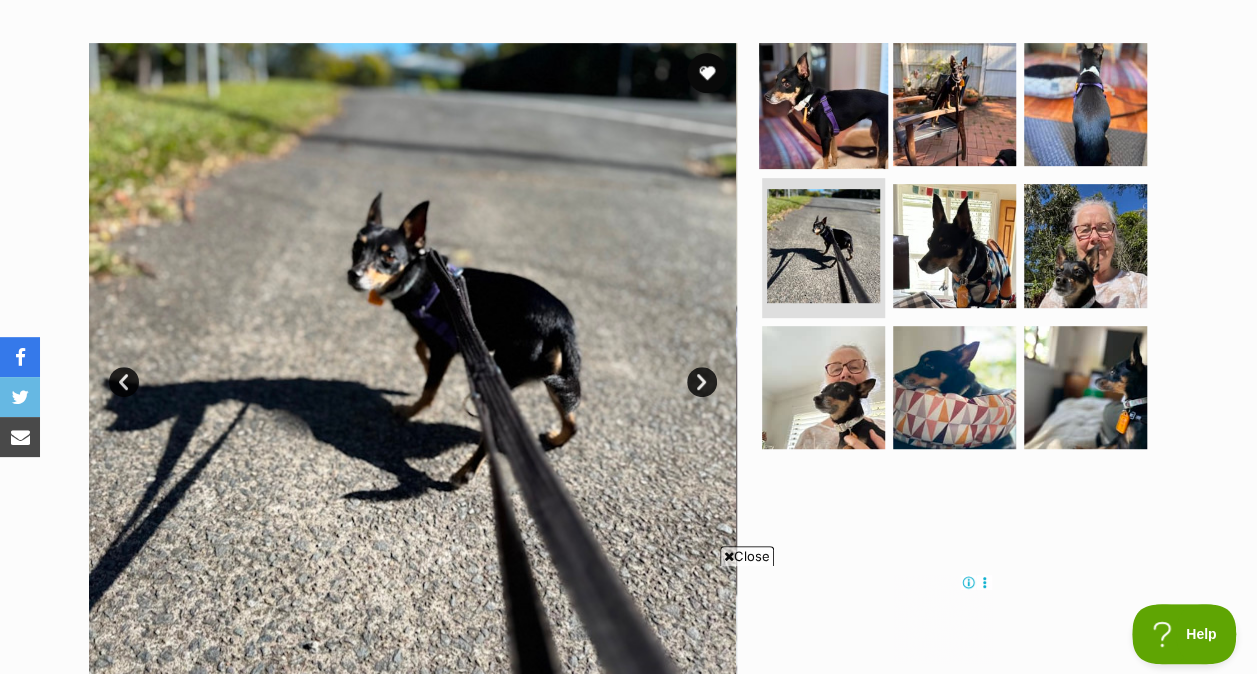 click at bounding box center (823, 103) 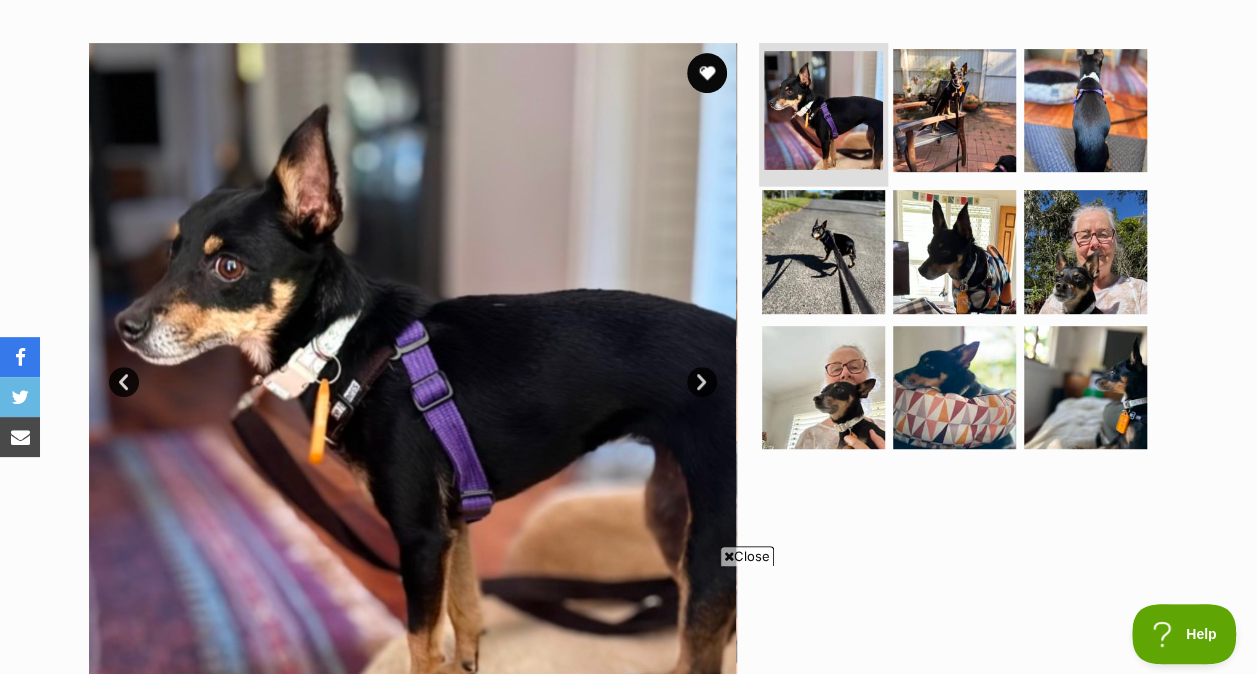scroll, scrollTop: 0, scrollLeft: 0, axis: both 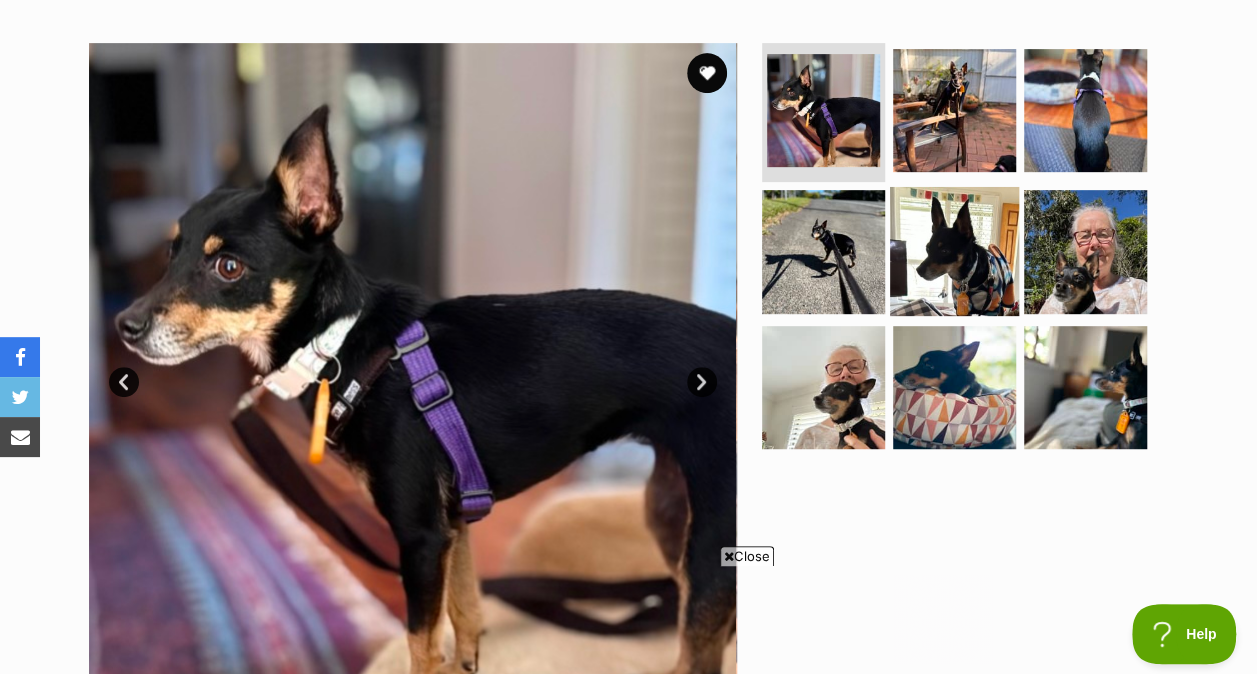 click at bounding box center [954, 251] 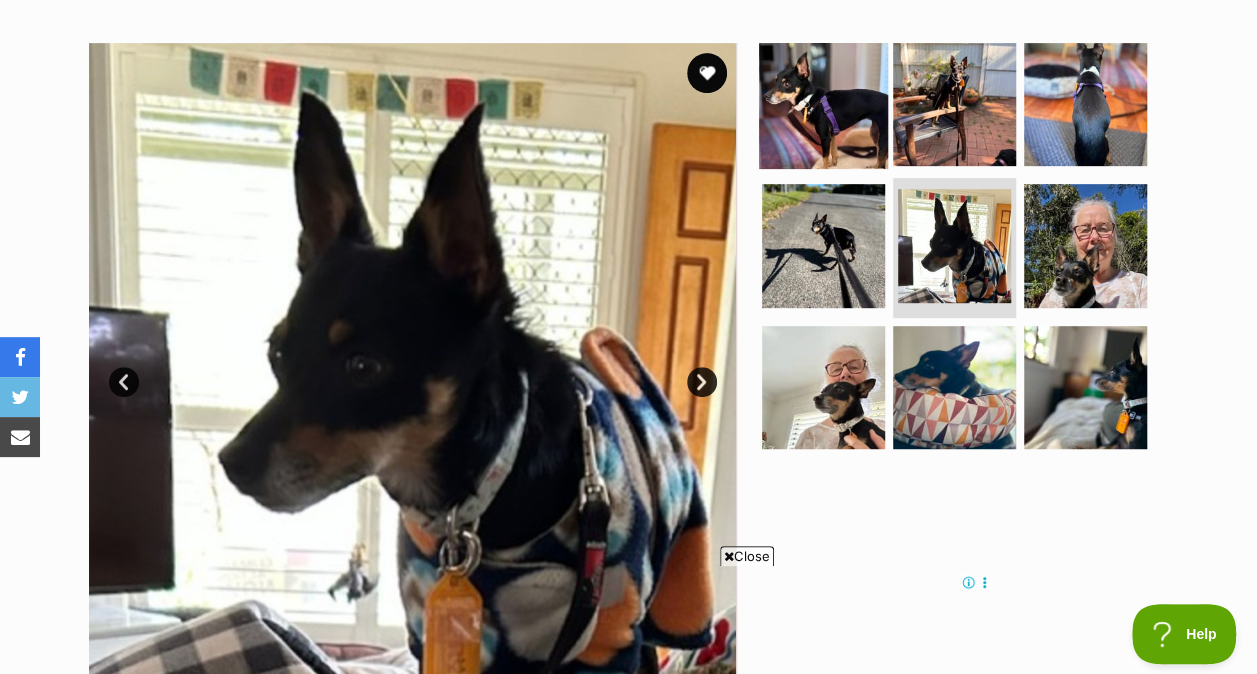 click at bounding box center (823, 103) 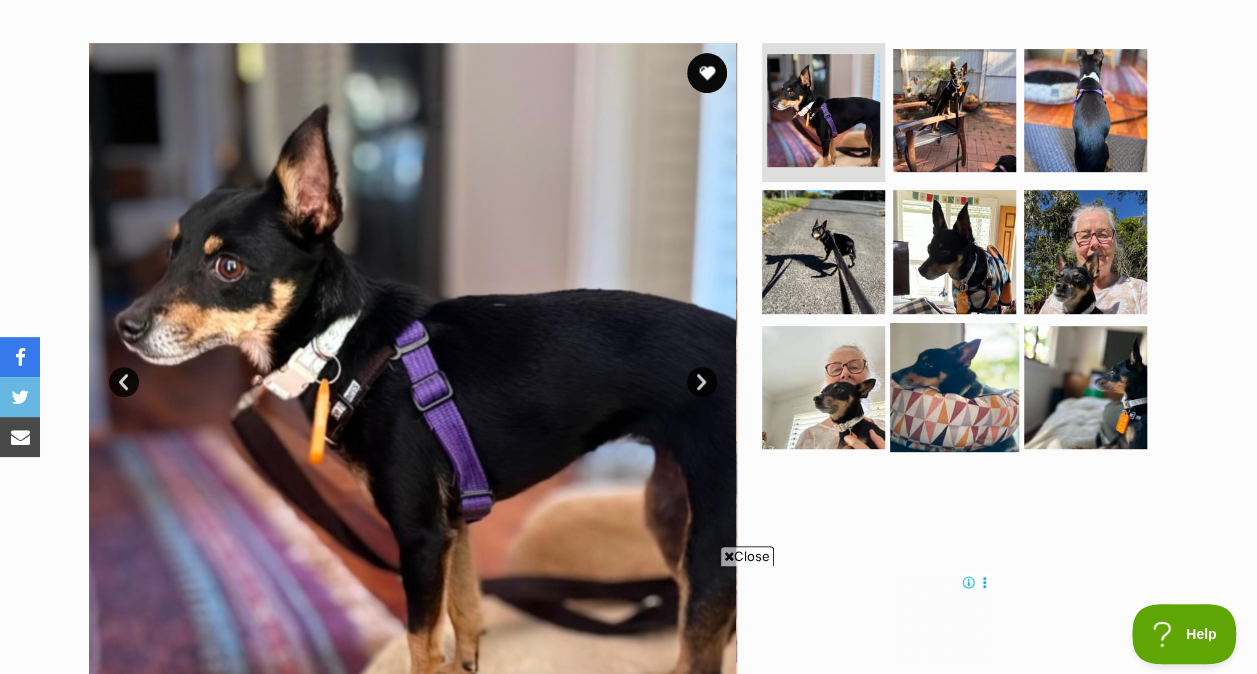 click at bounding box center [954, 387] 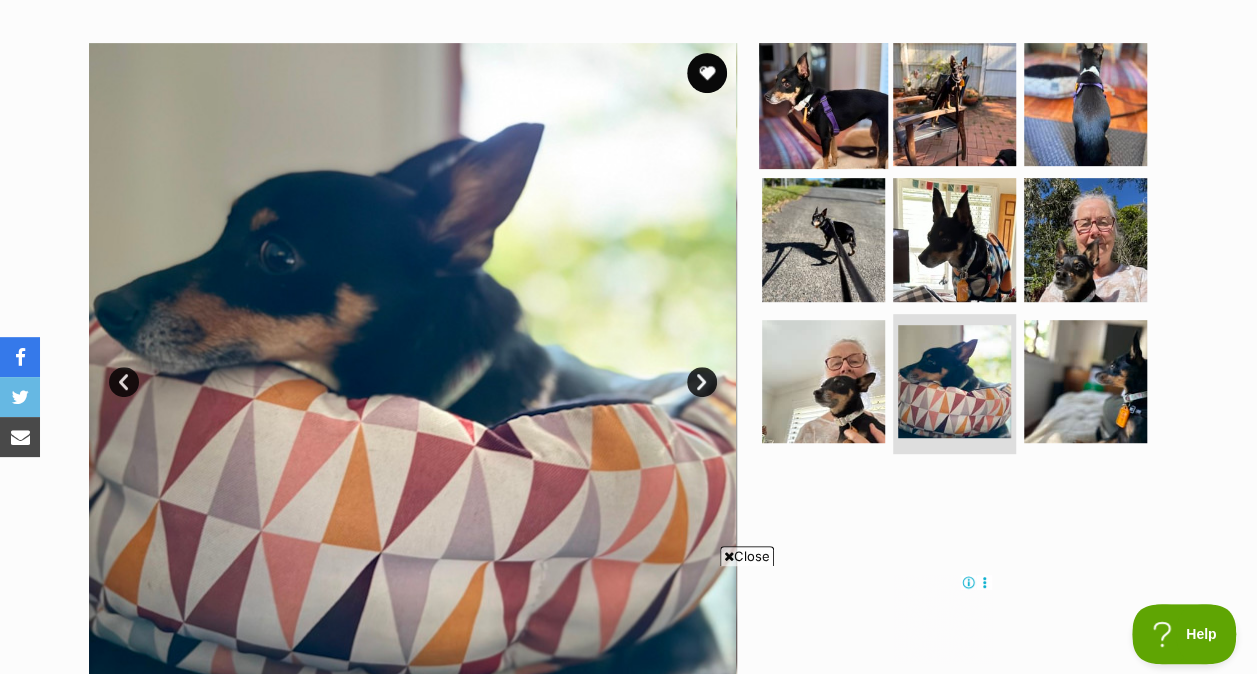click at bounding box center (823, 103) 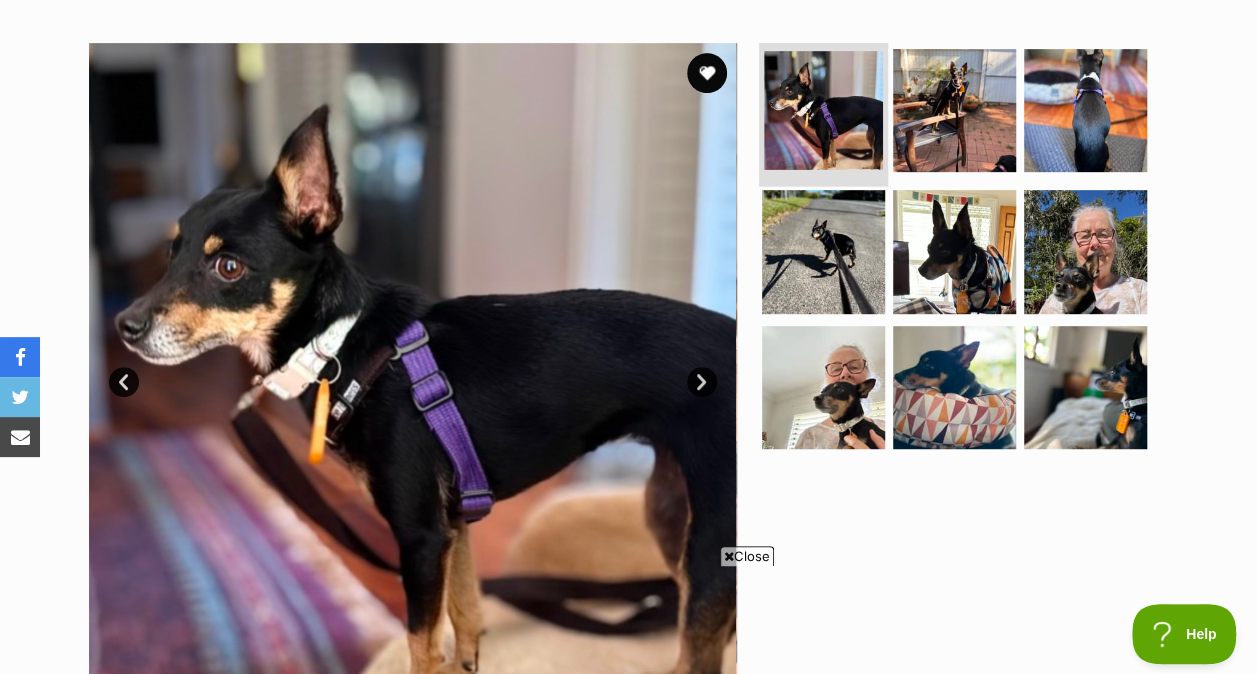 scroll, scrollTop: 0, scrollLeft: 0, axis: both 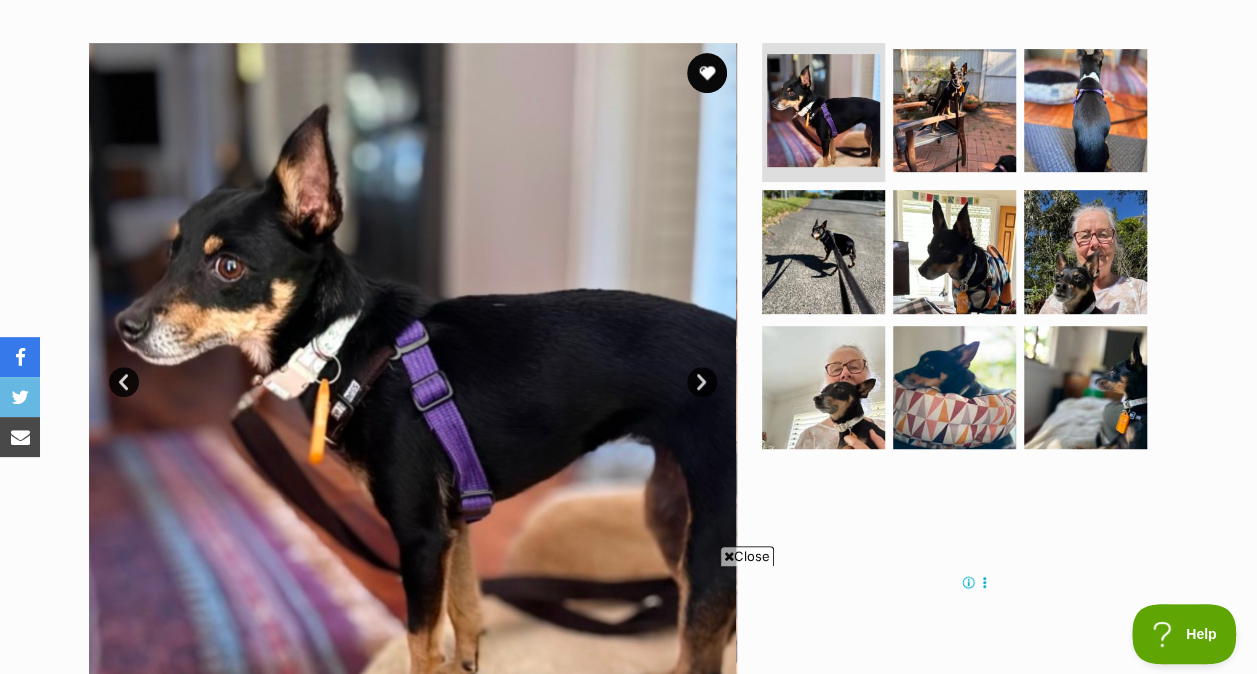 click at bounding box center [729, 556] 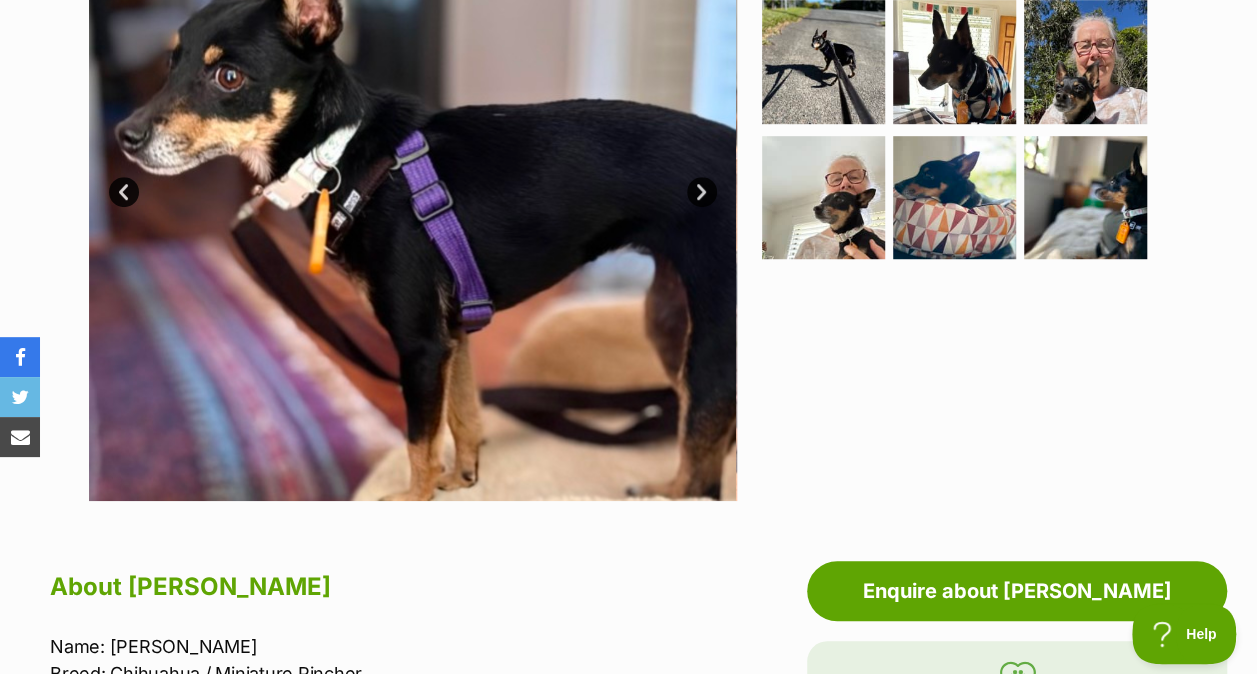 scroll, scrollTop: 501, scrollLeft: 0, axis: vertical 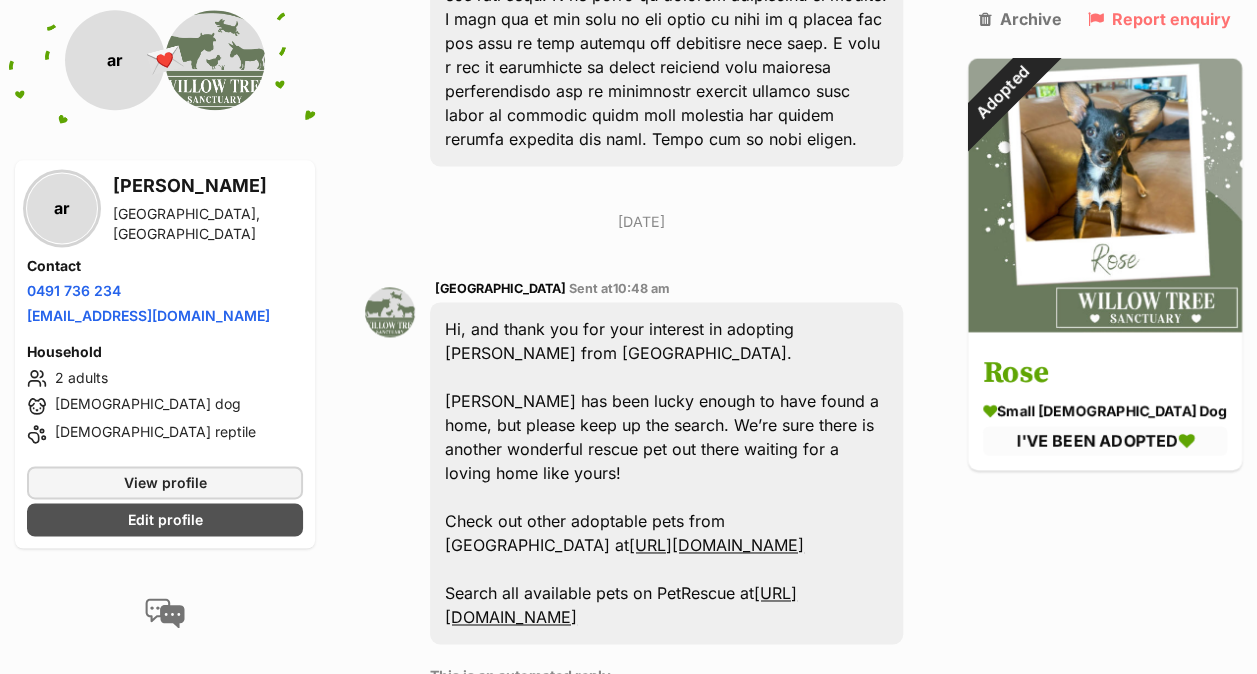 click at bounding box center (641, 800) 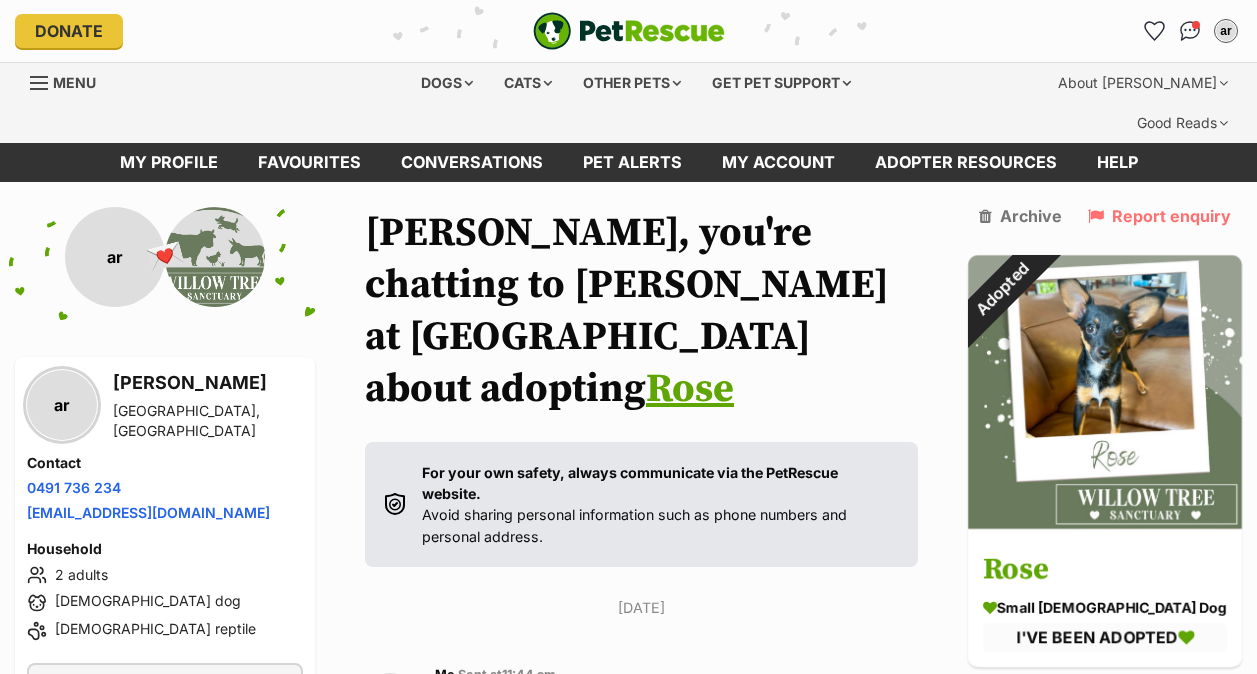 scroll, scrollTop: 1282, scrollLeft: 0, axis: vertical 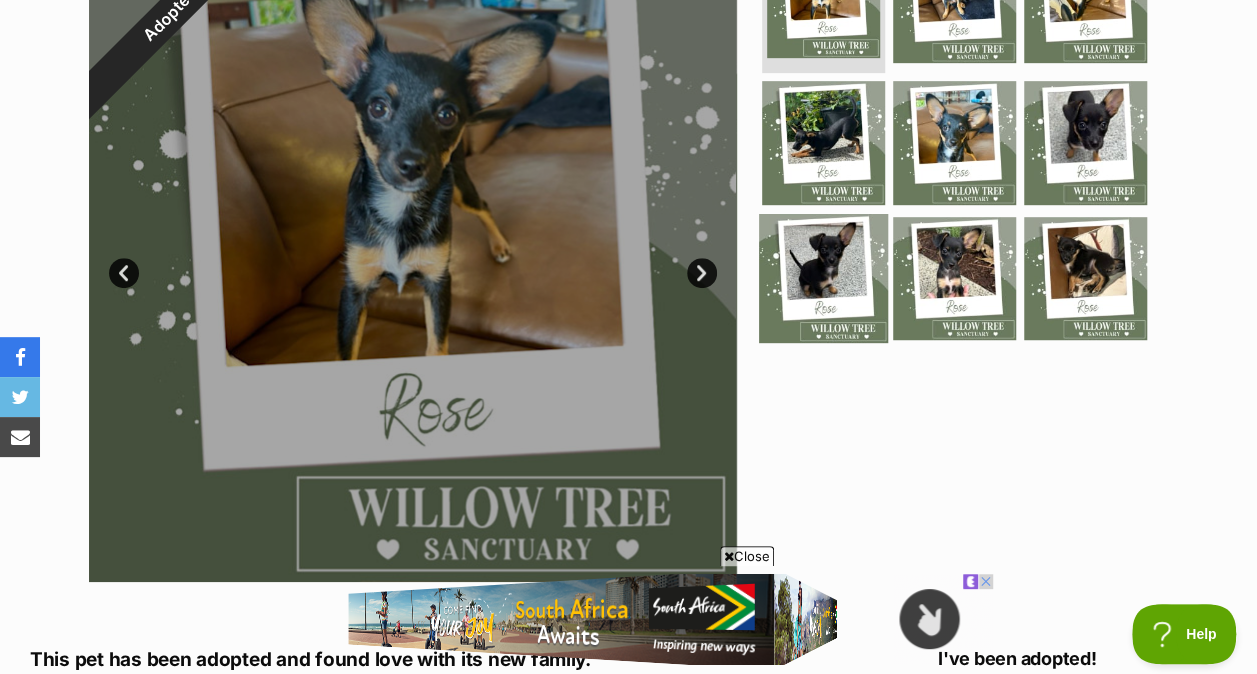 click at bounding box center [823, 278] 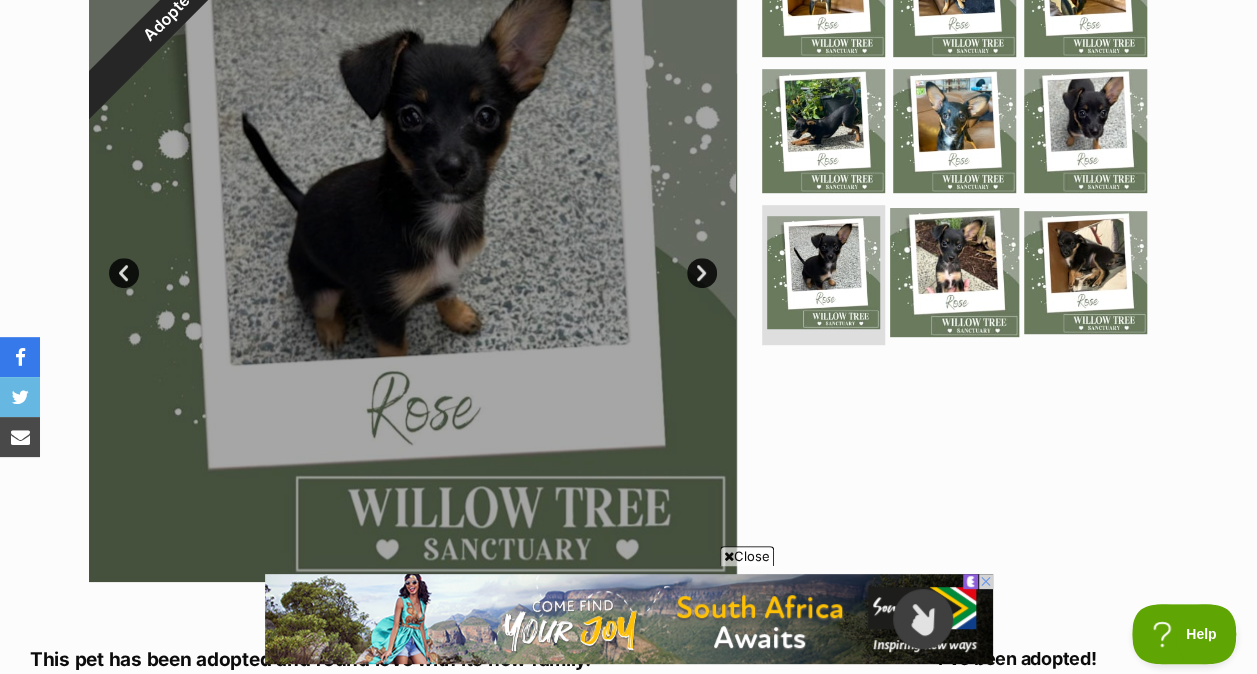 click at bounding box center (954, 272) 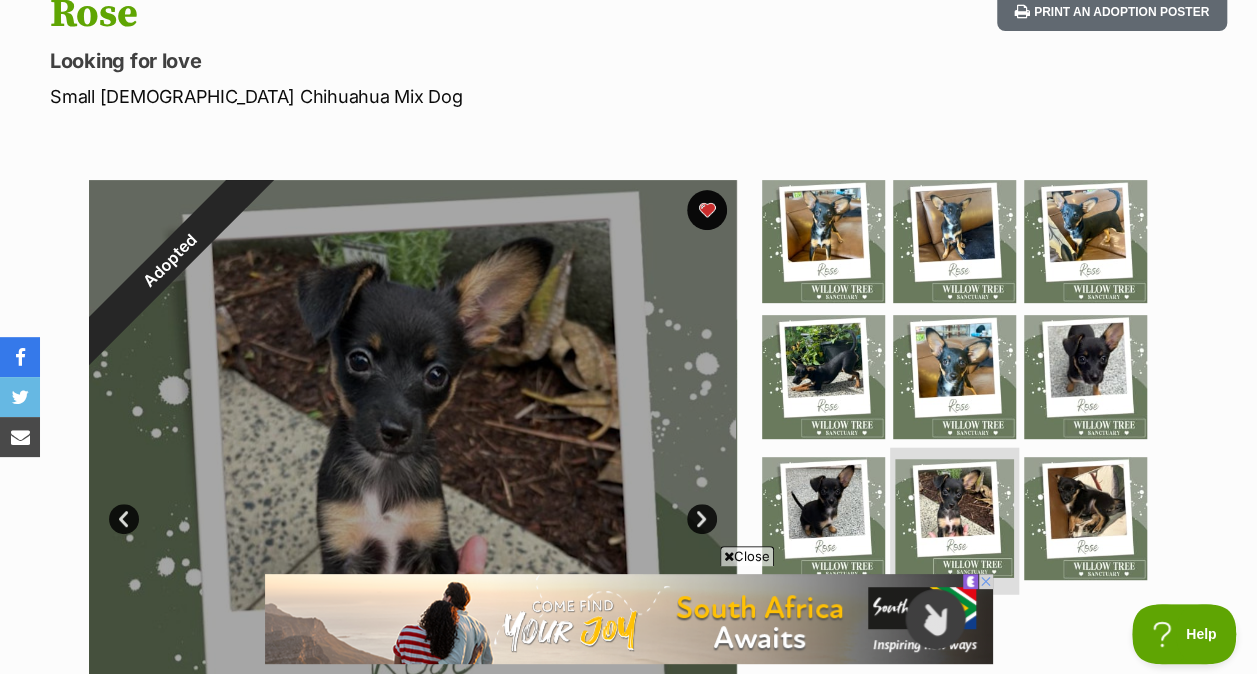 scroll, scrollTop: 250, scrollLeft: 0, axis: vertical 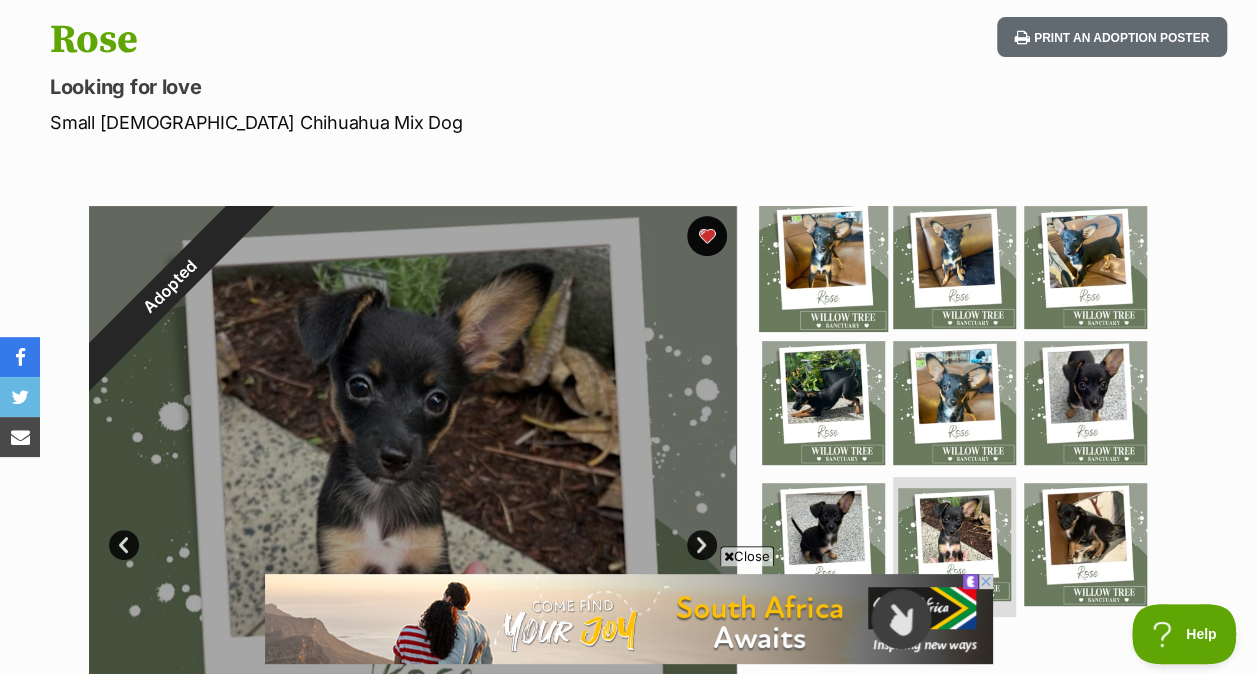 click at bounding box center [823, 266] 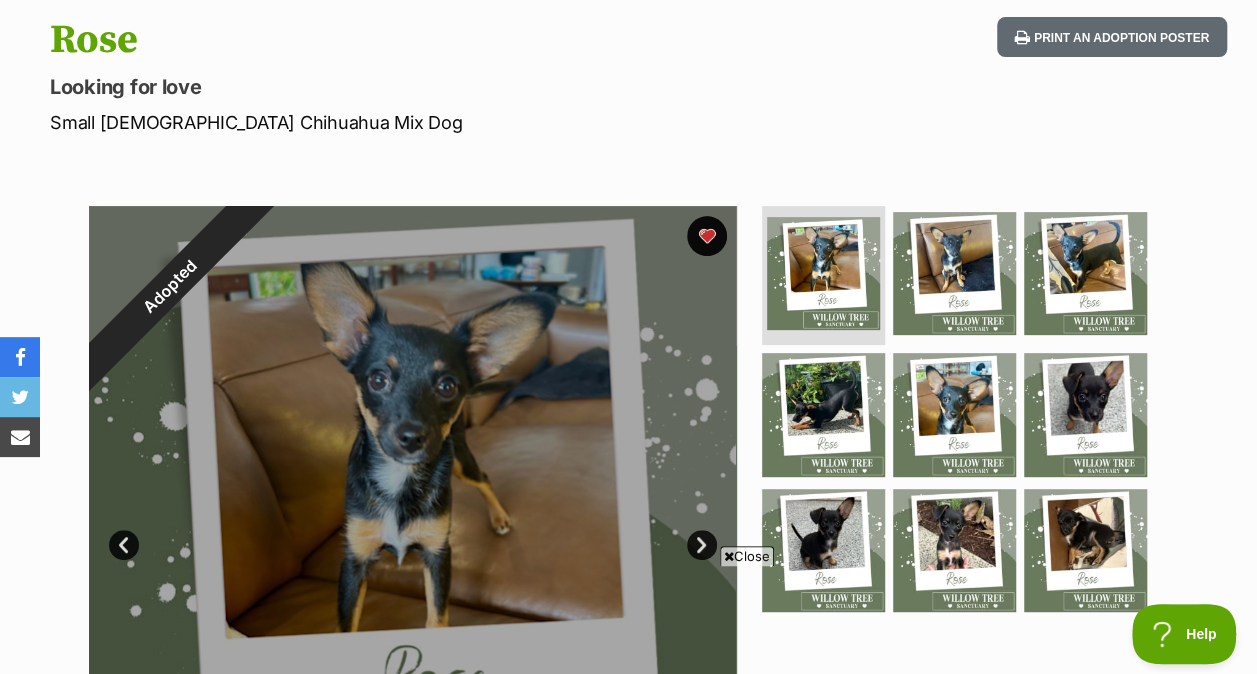 scroll, scrollTop: 0, scrollLeft: 0, axis: both 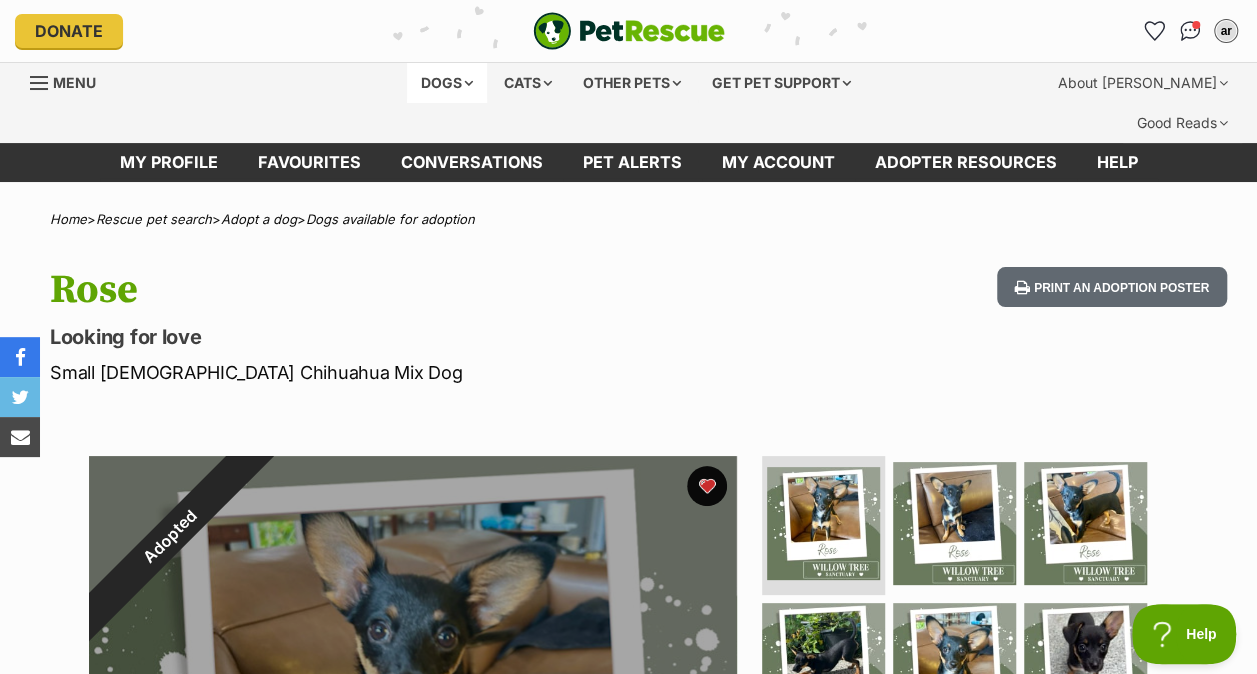 click on "Dogs" at bounding box center (447, 83) 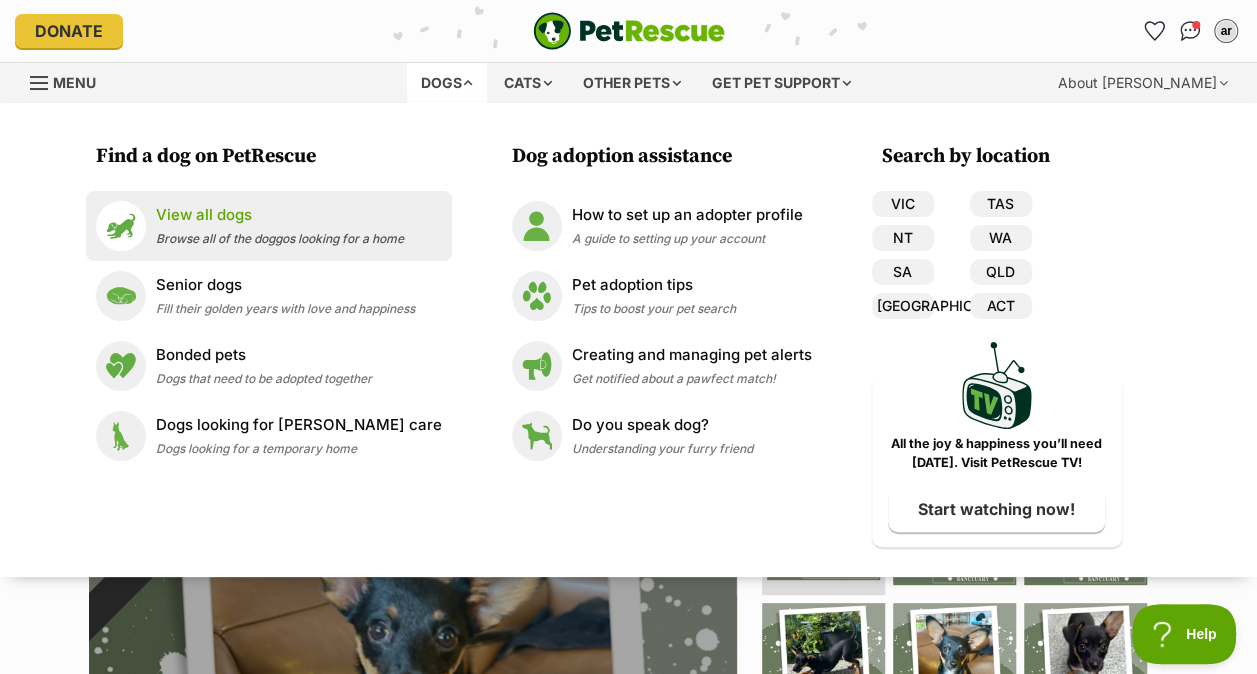 scroll, scrollTop: 0, scrollLeft: 0, axis: both 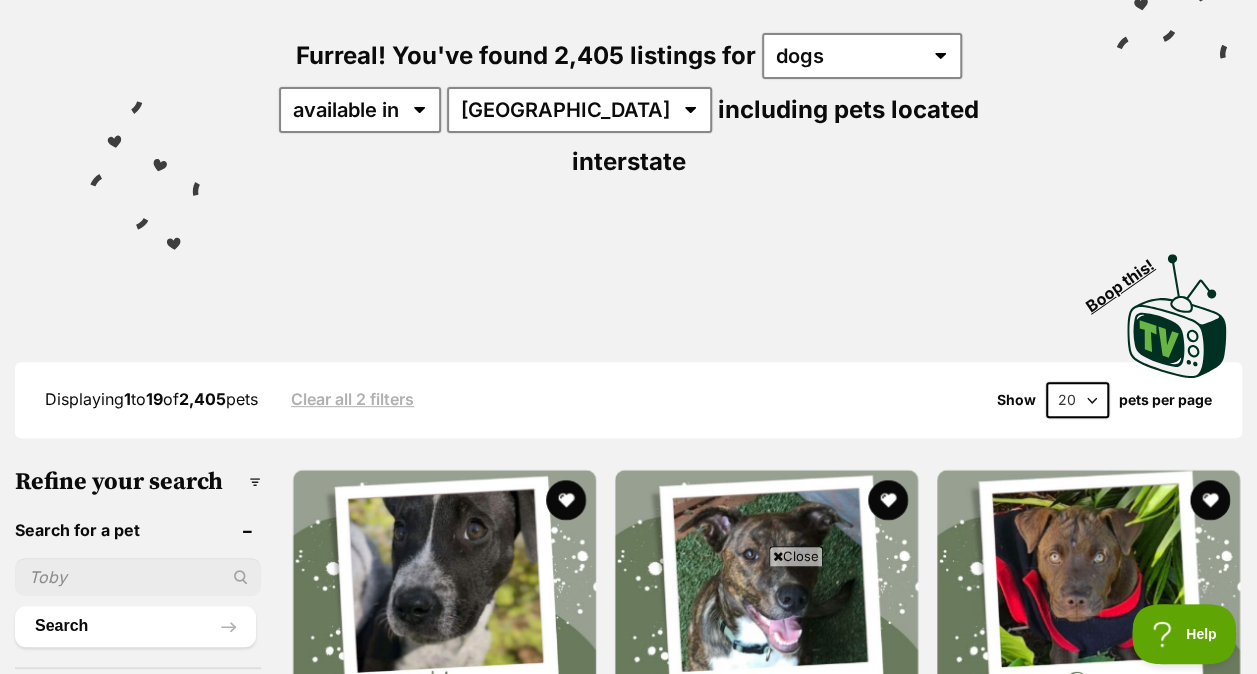click at bounding box center (138, 577) 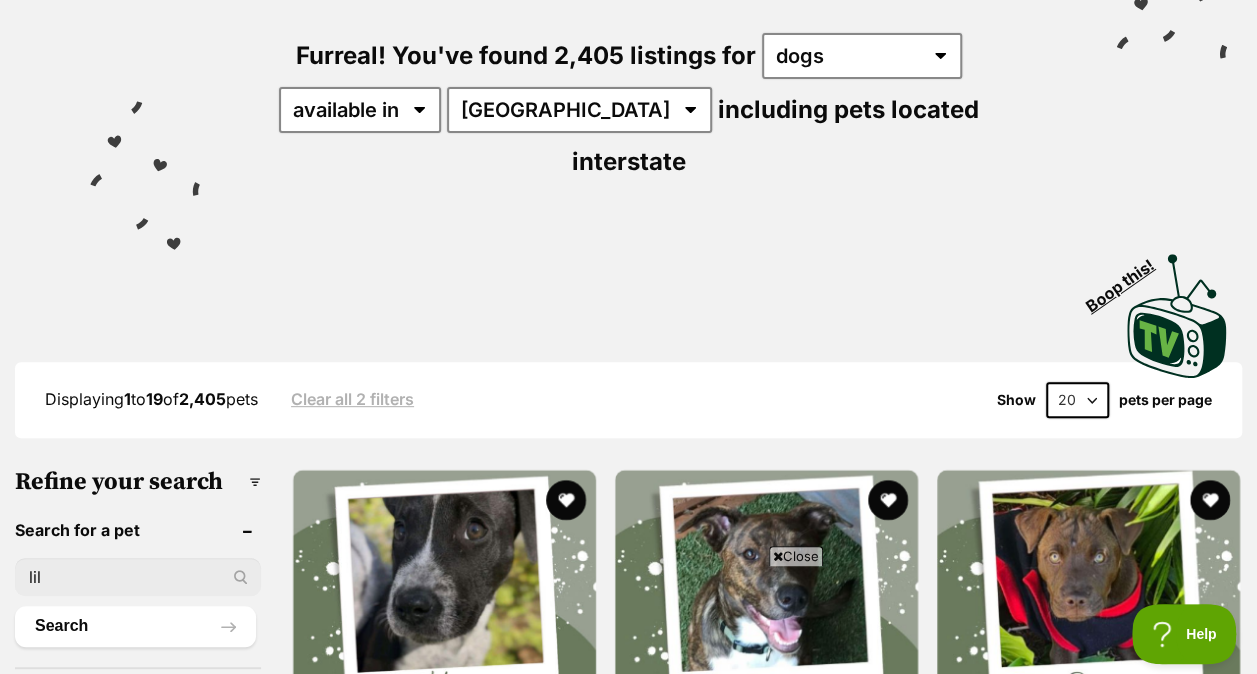 type on "lilly" 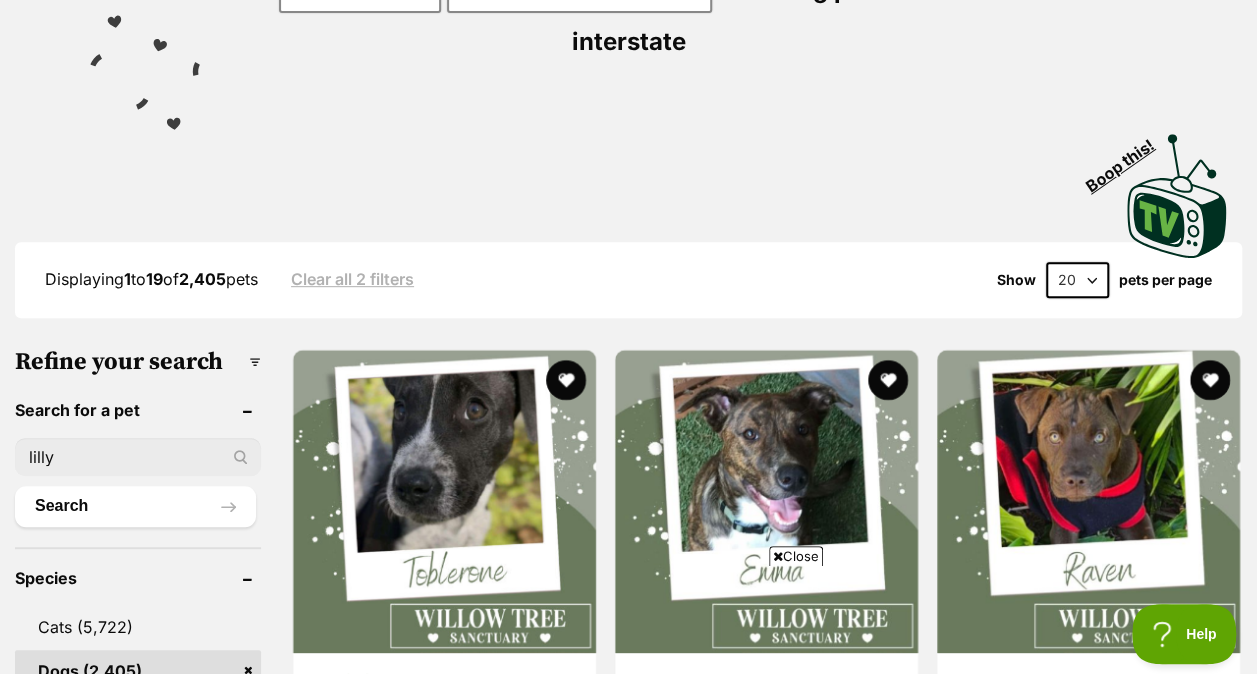 scroll, scrollTop: 387, scrollLeft: 0, axis: vertical 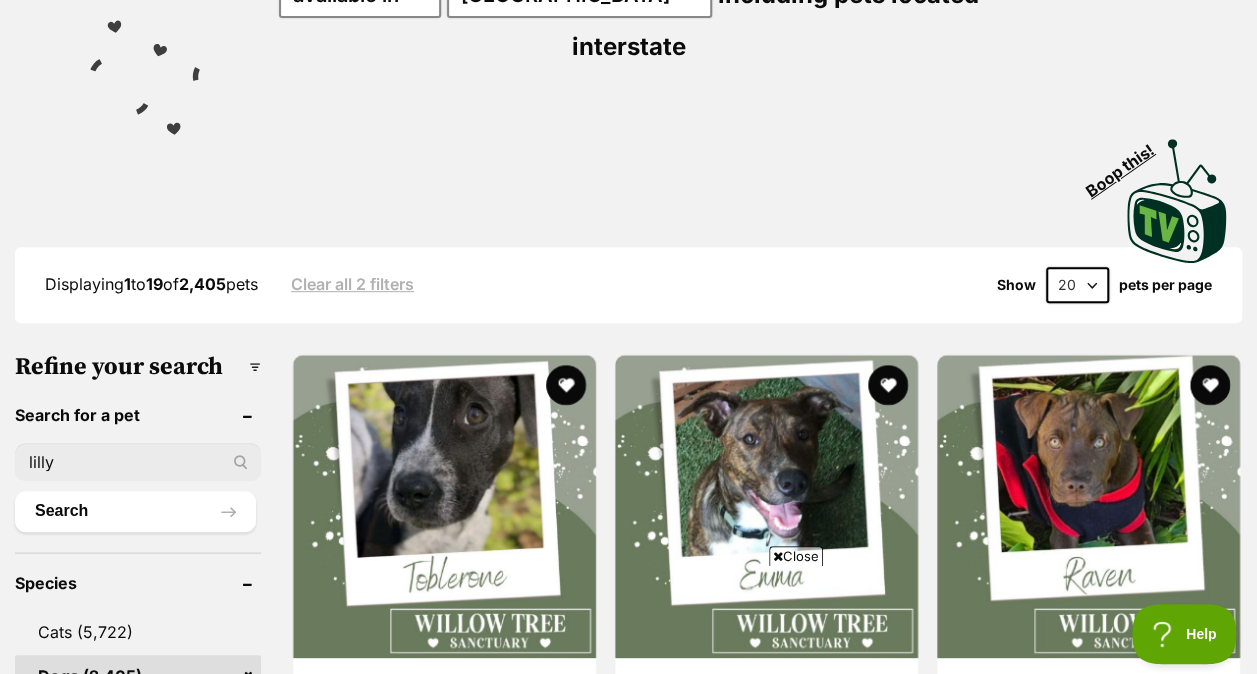 click on "lilly" at bounding box center (138, 462) 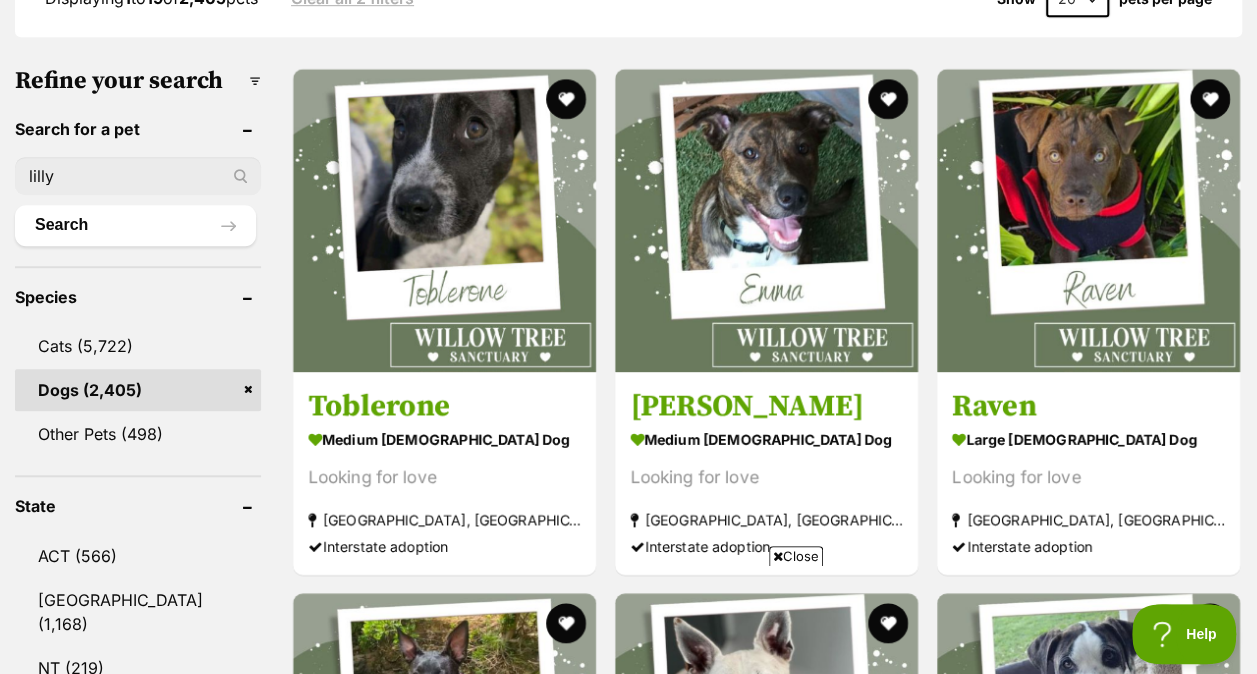 scroll, scrollTop: 664, scrollLeft: 0, axis: vertical 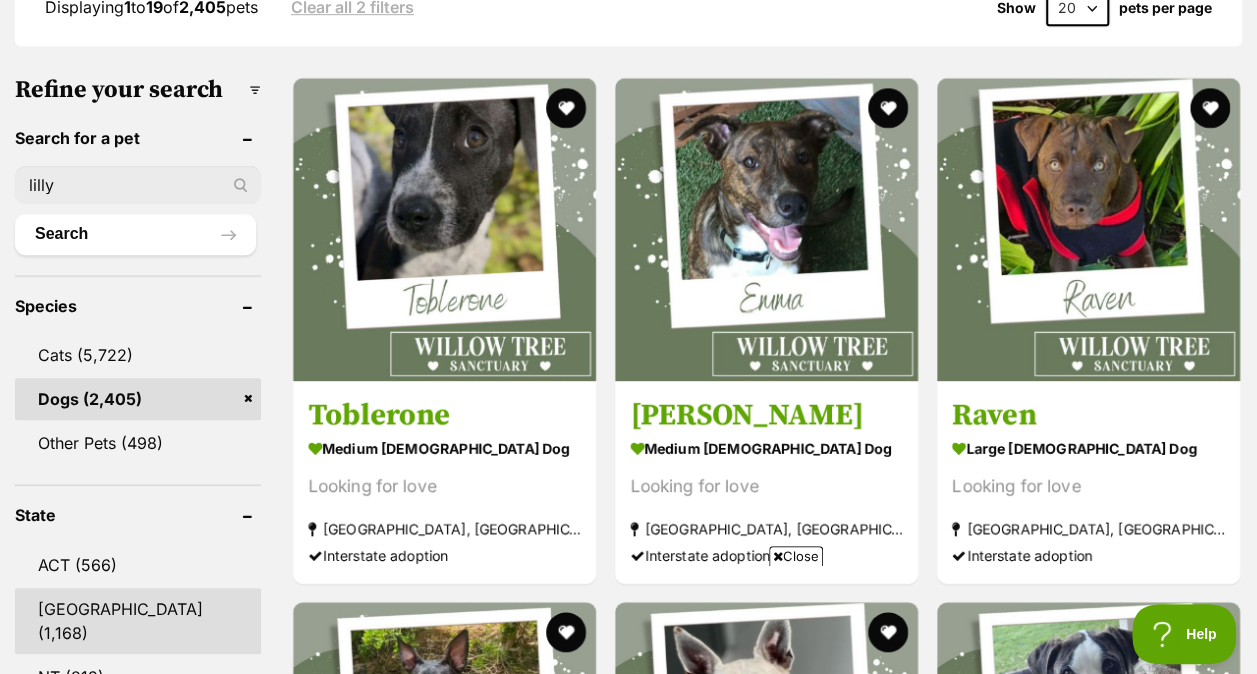 click on "[GEOGRAPHIC_DATA] (1,168)" at bounding box center [138, 621] 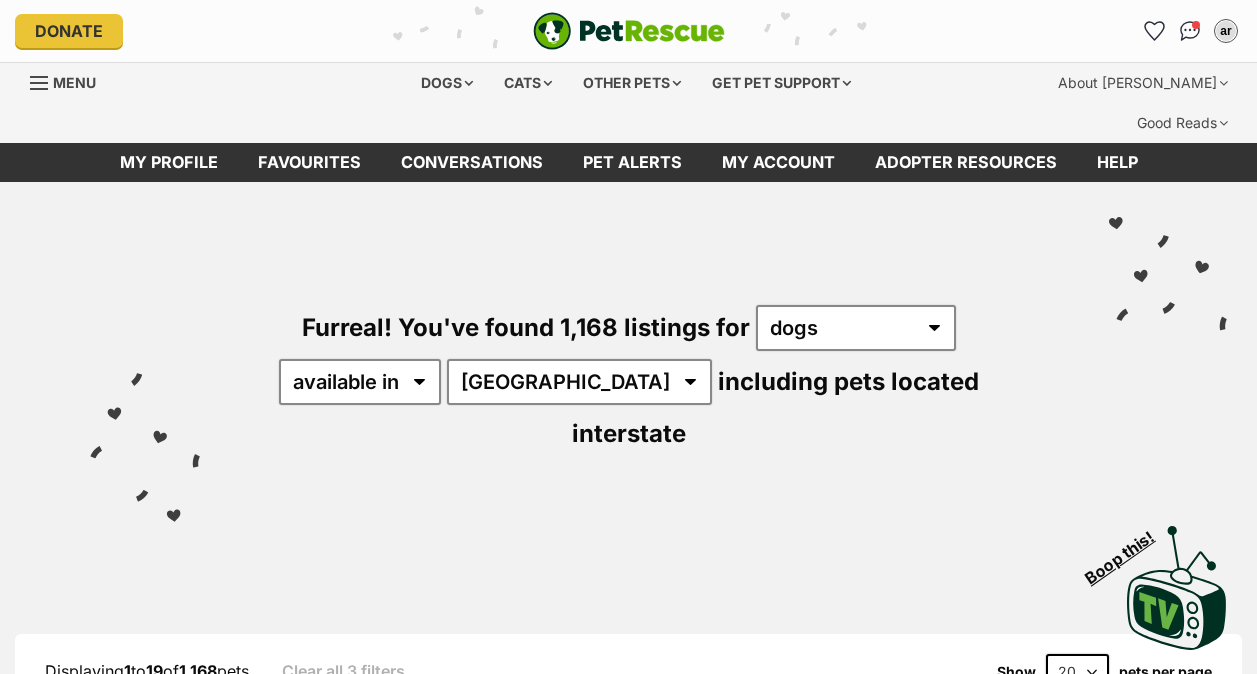 scroll, scrollTop: 0, scrollLeft: 0, axis: both 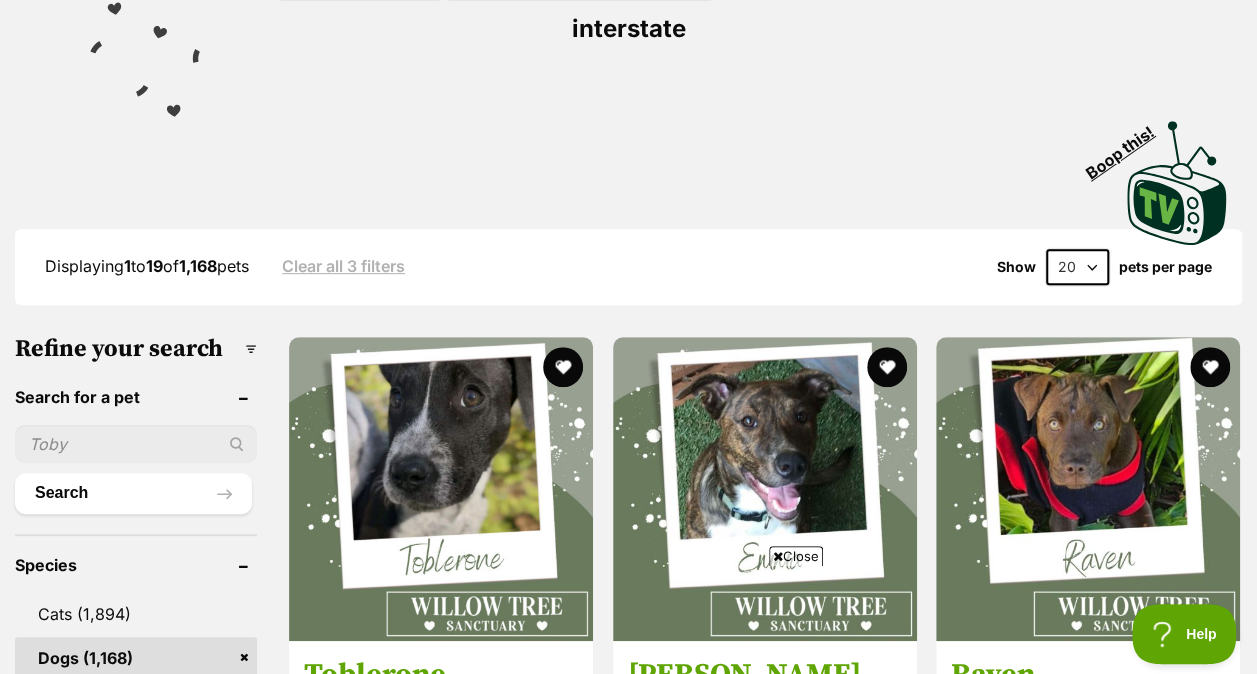 click at bounding box center (136, 444) 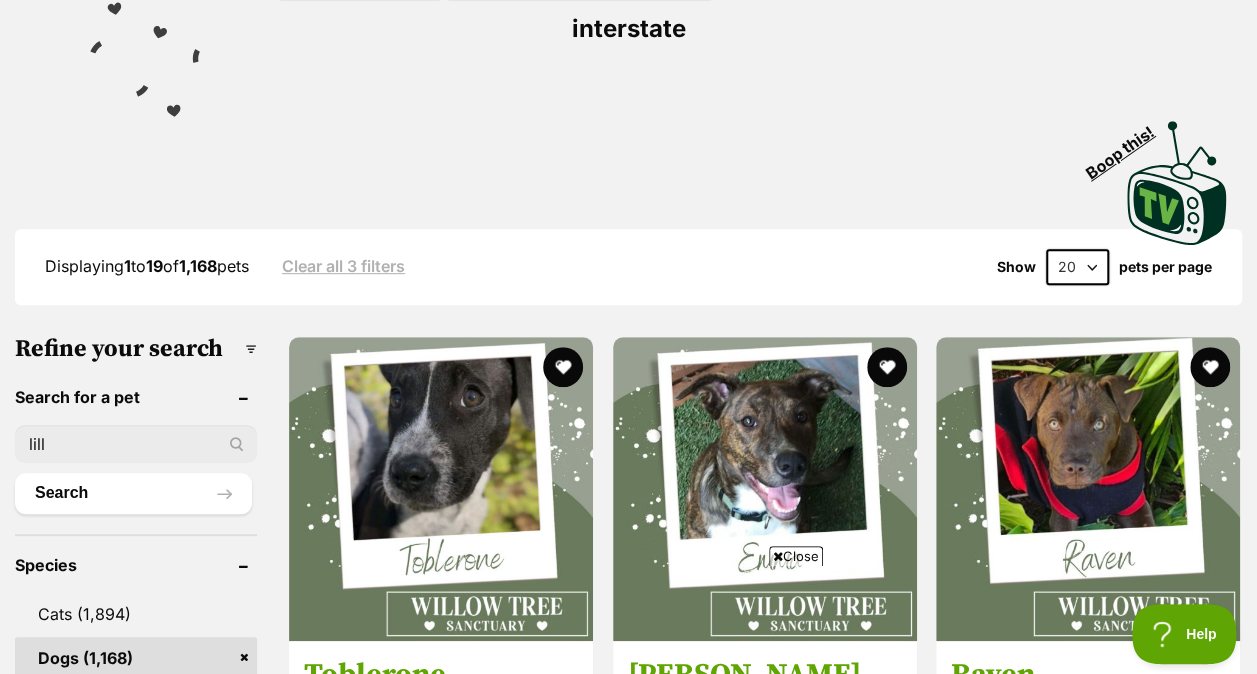 click on "lill" at bounding box center [136, 444] 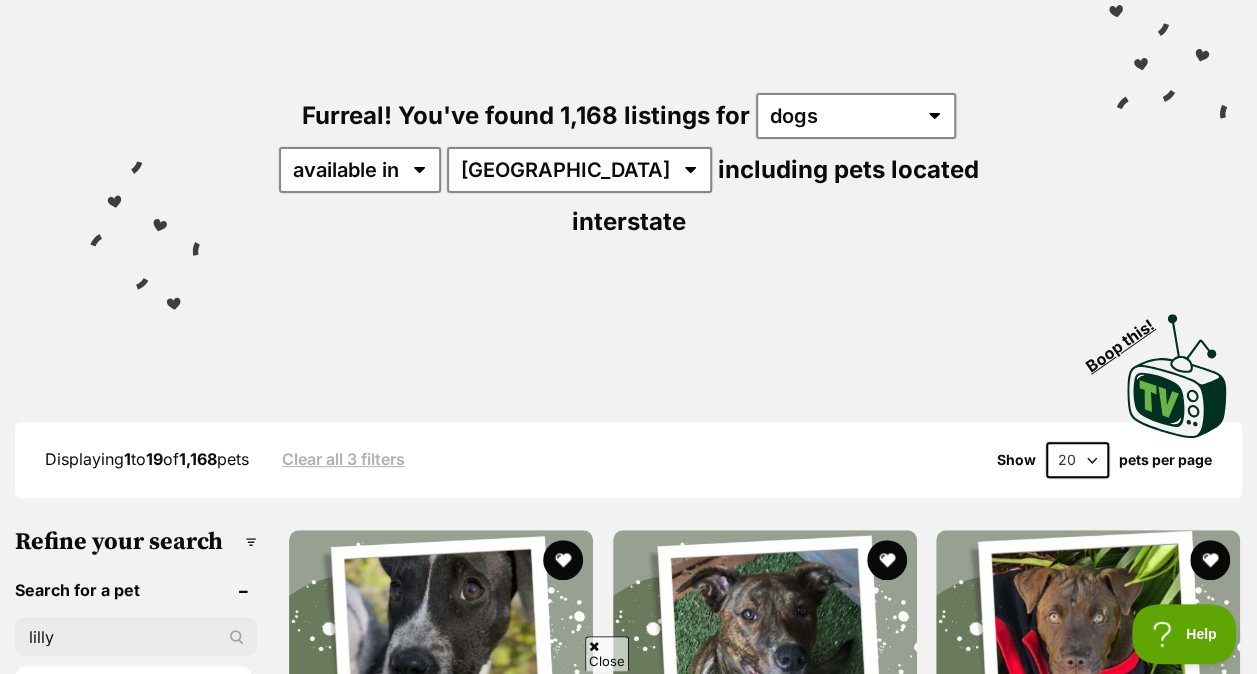 scroll, scrollTop: 0, scrollLeft: 0, axis: both 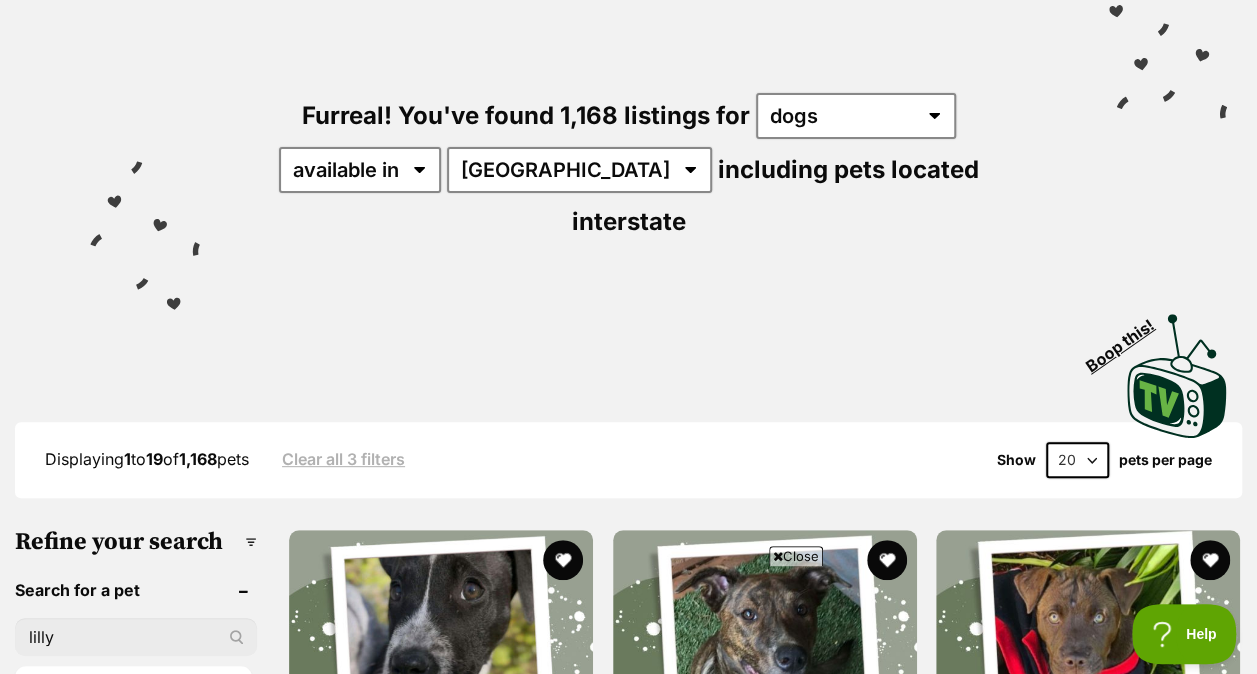drag, startPoint x: 146, startPoint y: 541, endPoint x: 0, endPoint y: 536, distance: 146.08559 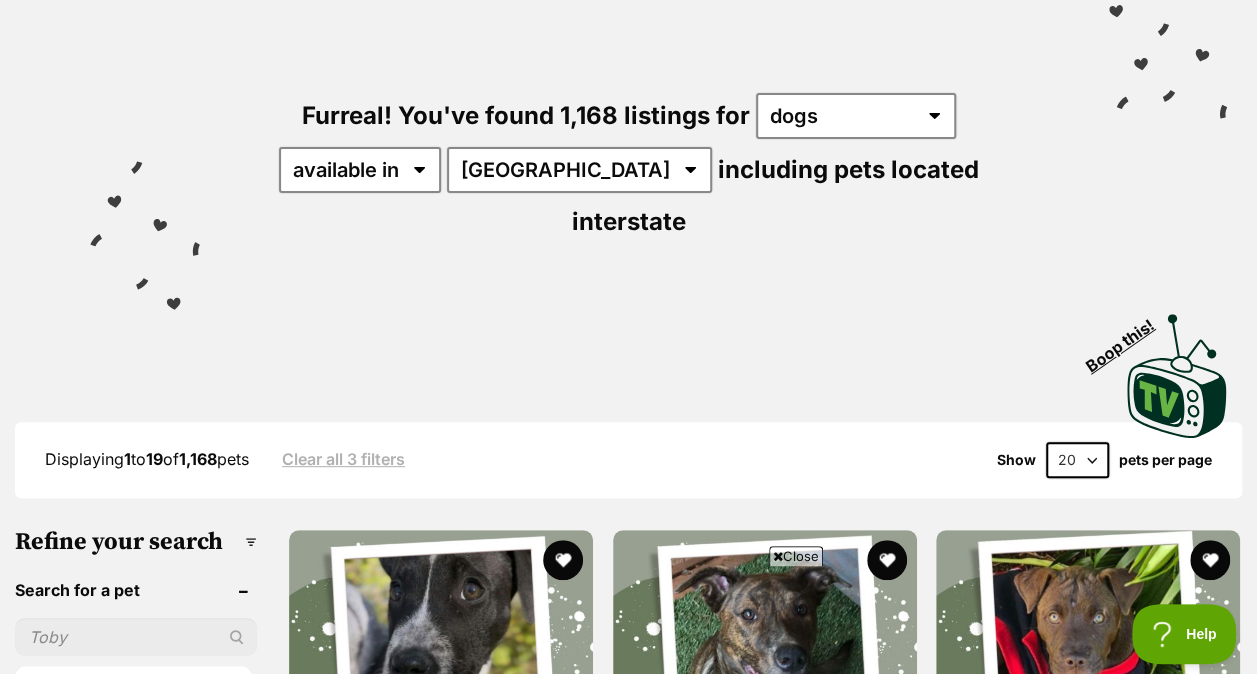 type 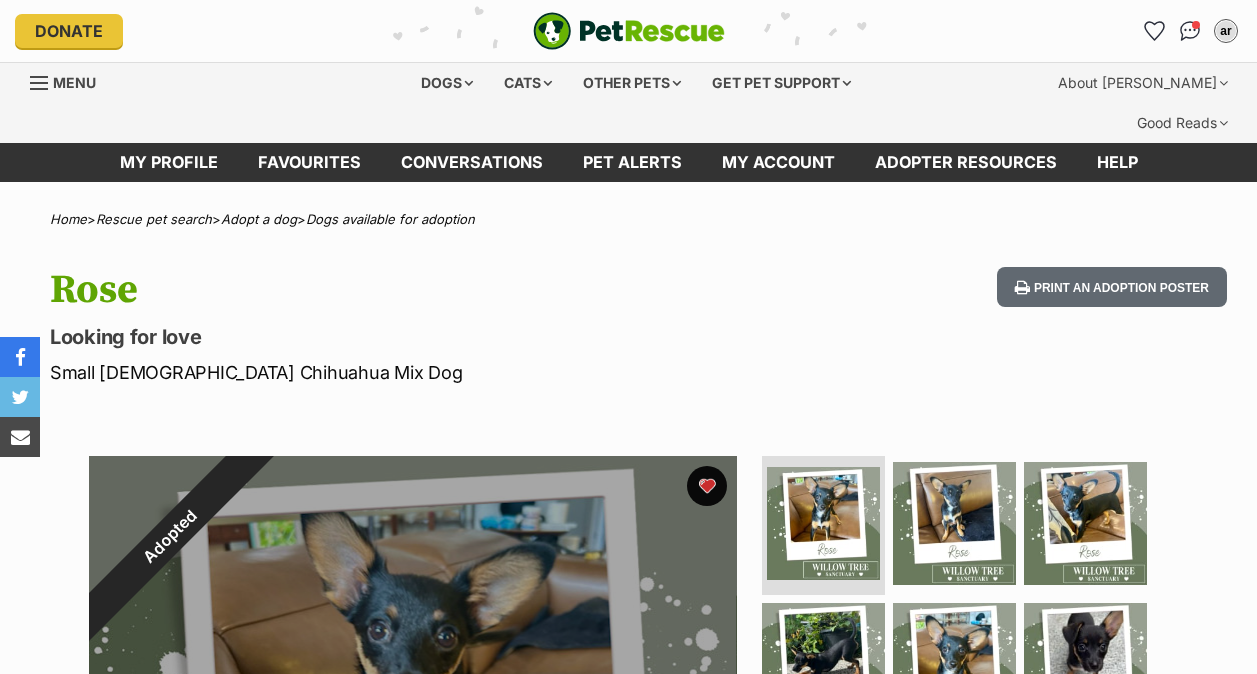 scroll, scrollTop: 0, scrollLeft: 0, axis: both 